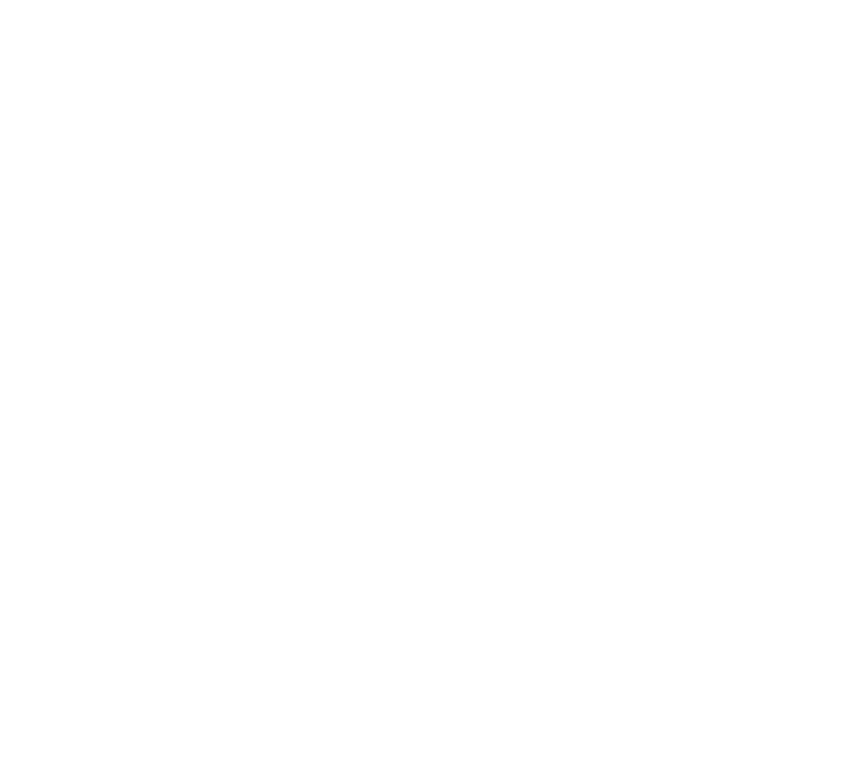 scroll, scrollTop: 0, scrollLeft: 0, axis: both 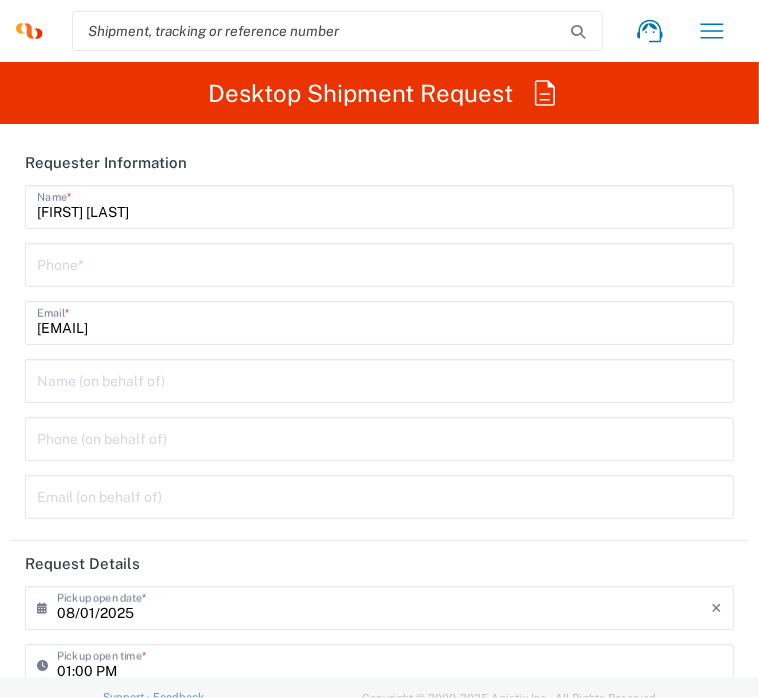 type on "North Carolina" 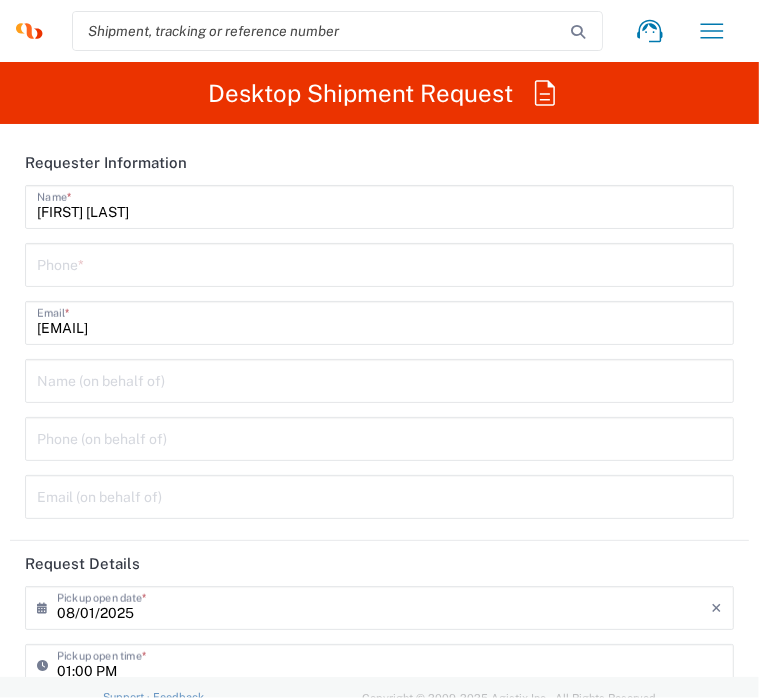 type on "Syneos Health, LLC-Morrisville NC US" 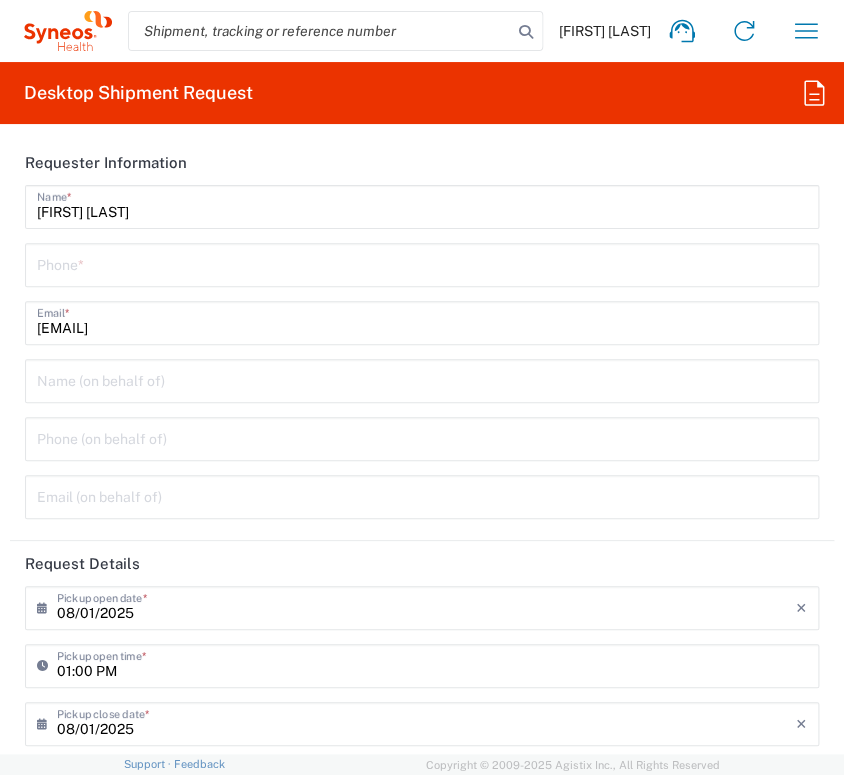 click at bounding box center (422, 263) 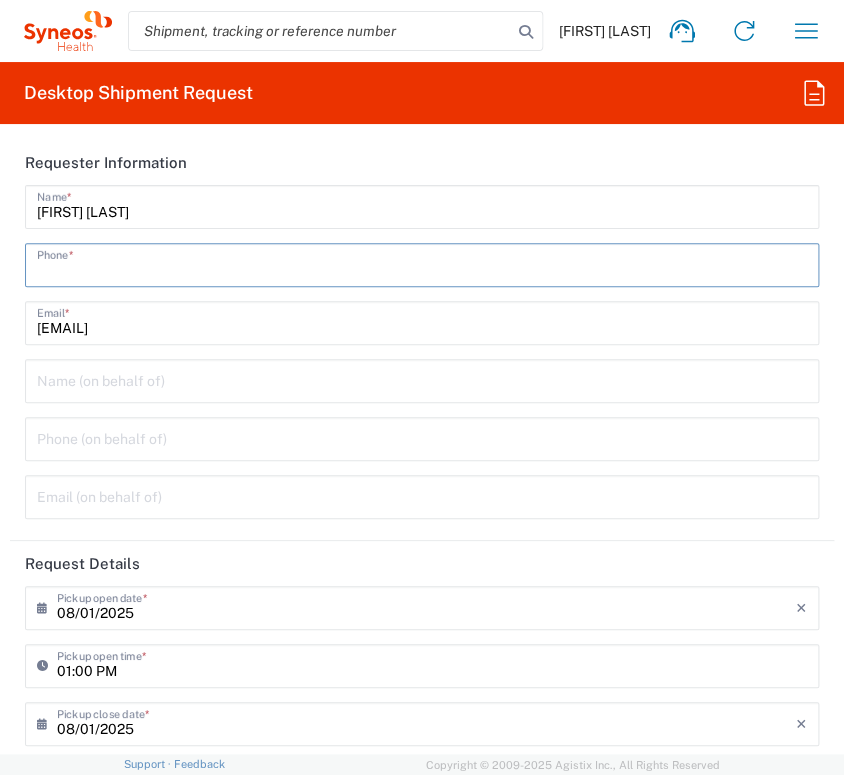 type on "[PHONE]" 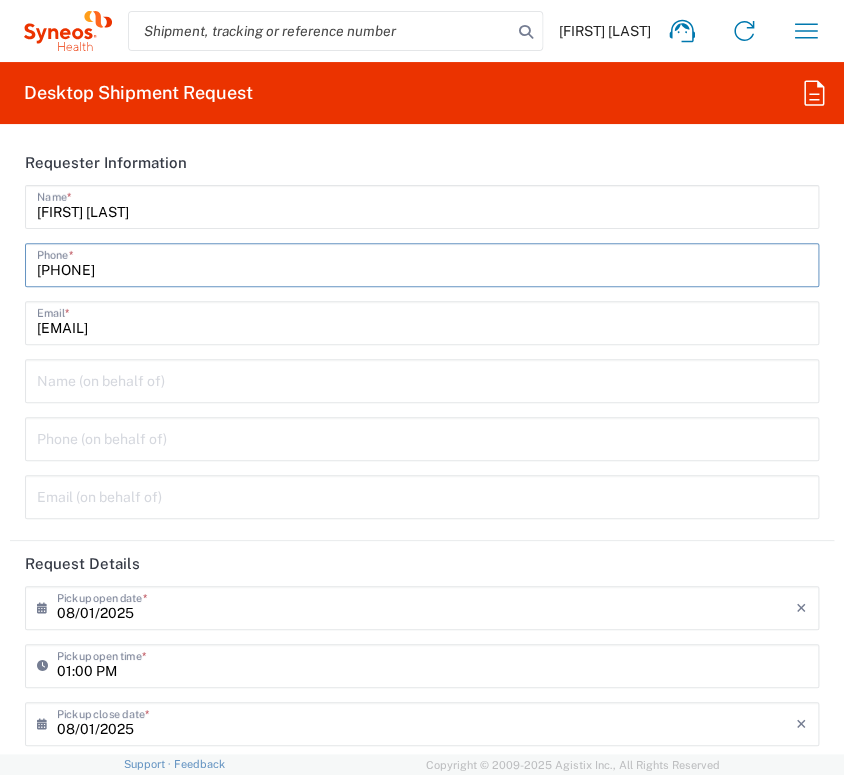 click on "Name (on behalf of)   Phone (on behalf of)   Email (on behalf of)" 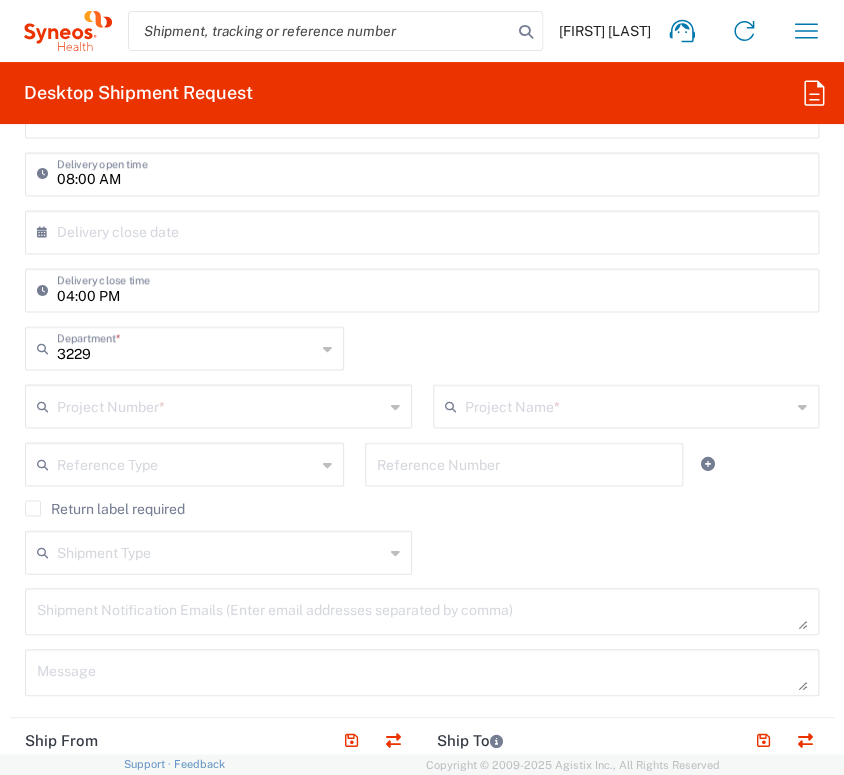scroll, scrollTop: 777, scrollLeft: 0, axis: vertical 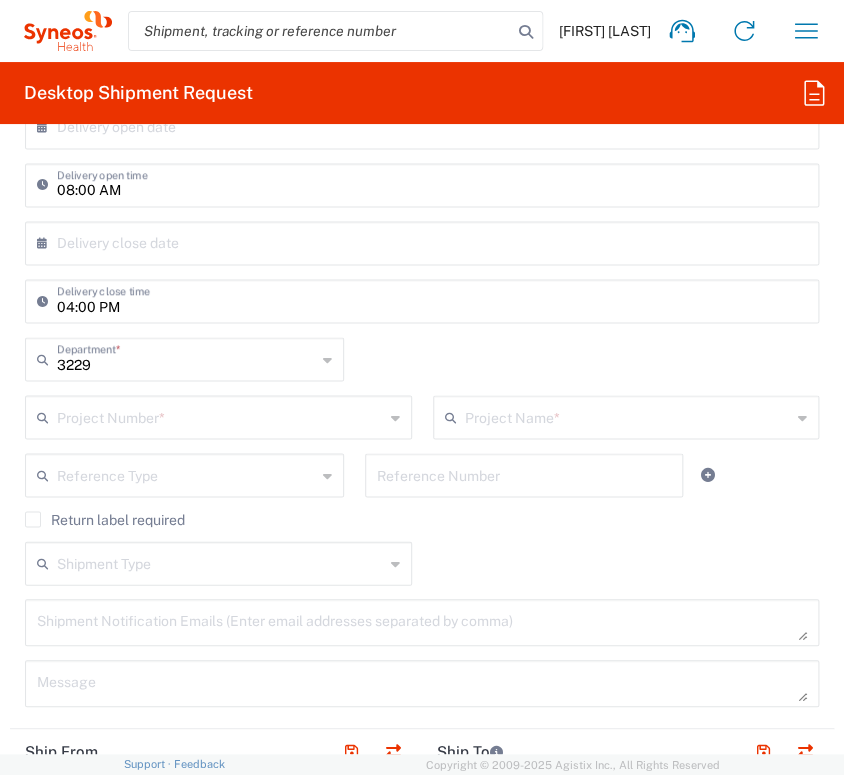 click on "Return label required" 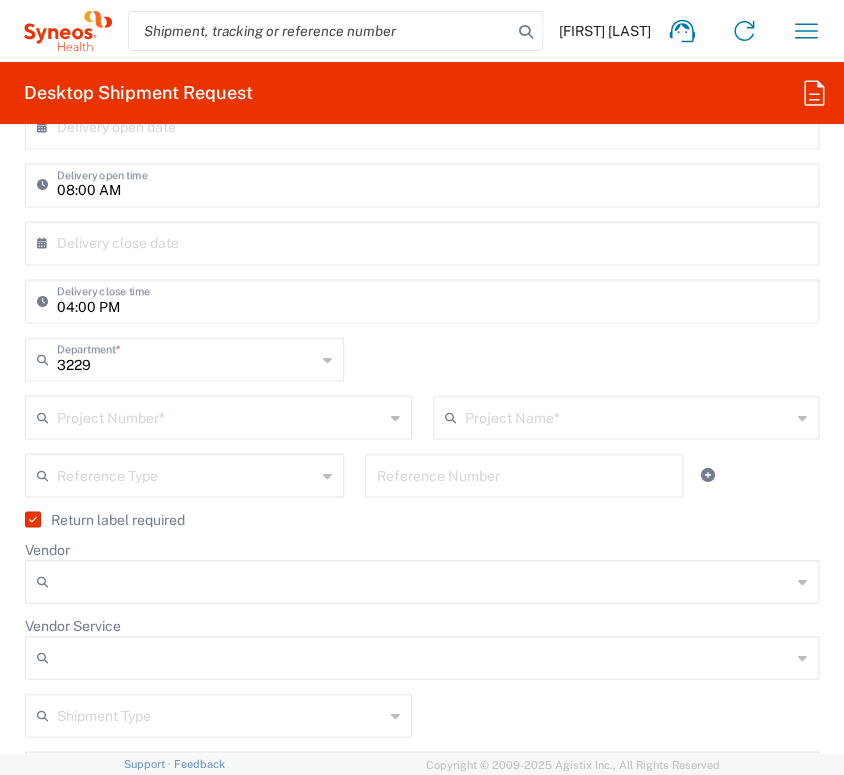 click on "Return label required" 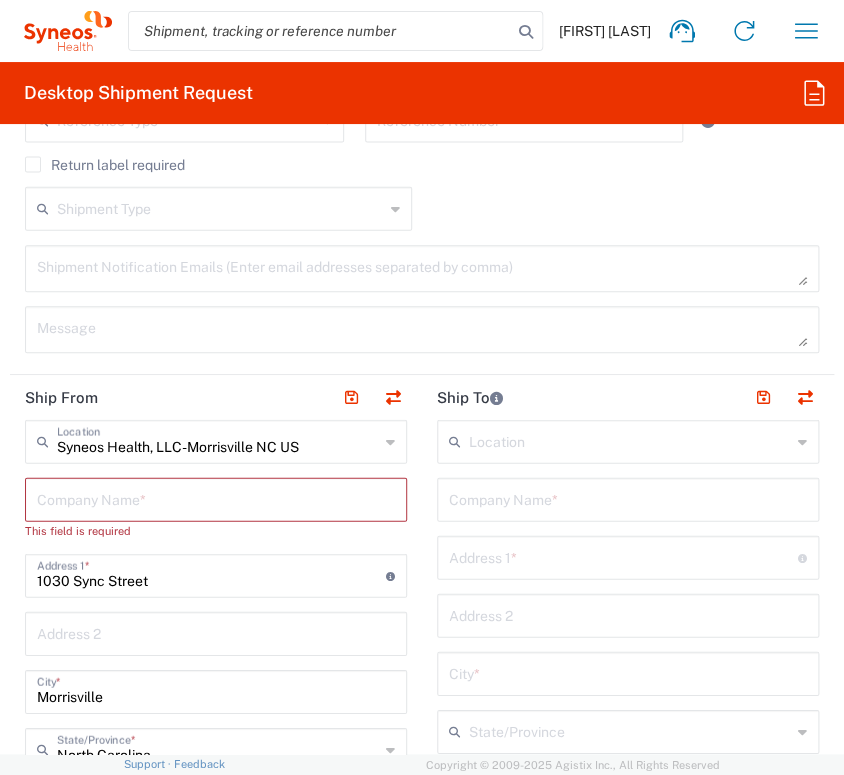 scroll, scrollTop: 1222, scrollLeft: 0, axis: vertical 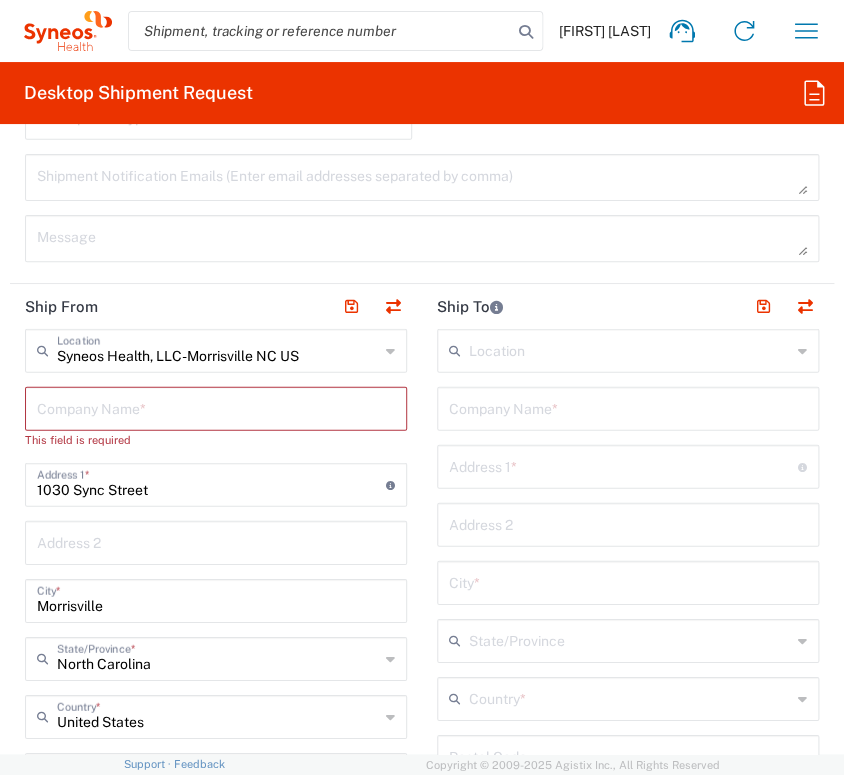 click on "Location  Addison Whitney LLC-Morrisvile NC US Barcelona-Syneos Health BioSector 2 LLC- New York US Boco Digital Media Caerus Marketing Group LLC-Morrisville NC US Chamberlain Communications LLC-New York US Chandler Chicco Agency, LLC-New York US Genico, LLC Gerbig Snell/Weisheimer Advert- Westerville OH Haas & Health Partner Public Relations GmbH Illingworth Research Group Ltd-Macclesfield UK Illingworth Rsrch Grp (France) Illingworth Rsrch Grp (Italy) Illingworth Rsrch Grp (Spain) Illingworth Rsrch Grp (USA) In Illingworth Rsrch Grp(Australi INC Research Clin Svcs Mexico inVentiv Health Philippines, Inc. IRG - Morrisville Warehouse IVH IPS Pvt Ltd- India IVH Mexico SA de CV NAVICOR GROUP, LLC- New York US PALIO + IGNITE, LLC- Westerville OH US Pharmaceutical Institute LLC- Morrisville NC US PT Syneos Health Indonesia Rx dataScience Inc-Morrisville NC US RxDataScience India Private Lt Syneos Health (Beijing) Inc.Lt Syneos Health (Shanghai) Inc. Ltd. Syneos Health (Thailand) Limit Syneos Health Argentina SA" 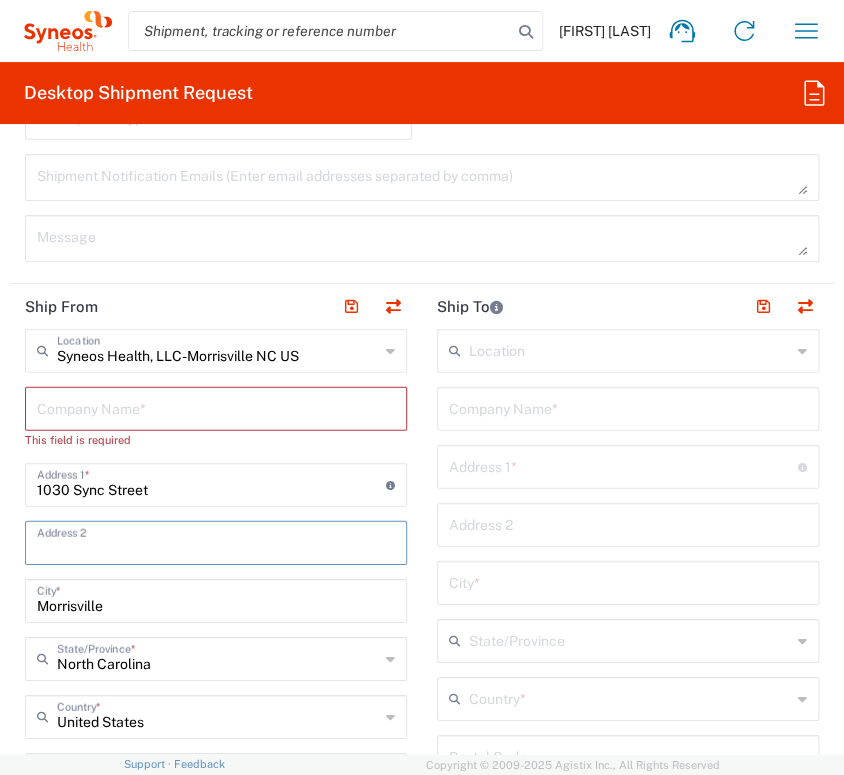 click on "Company Name  *" 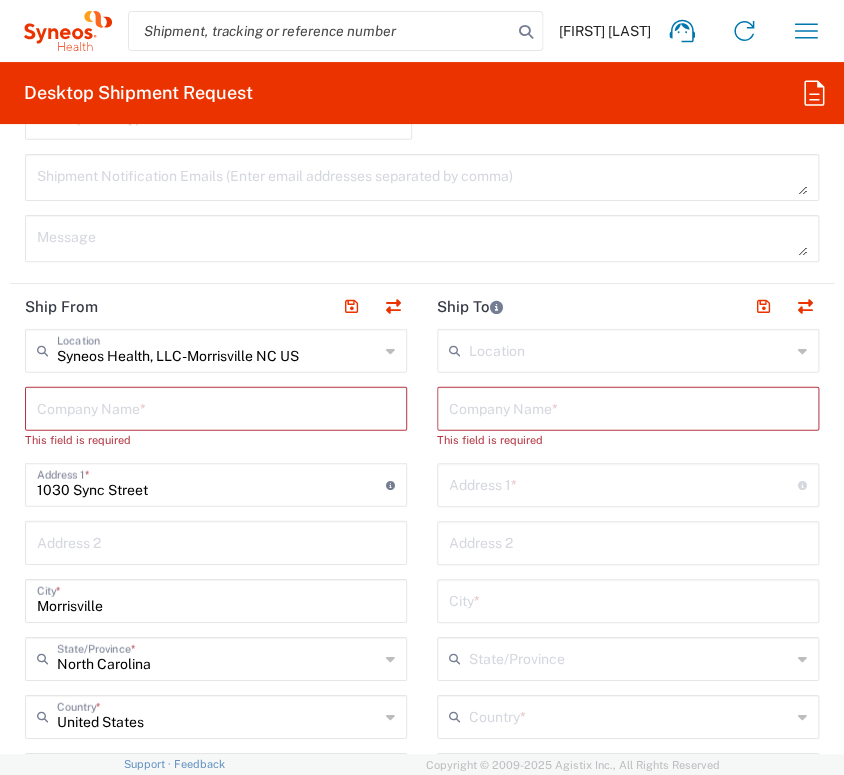 click 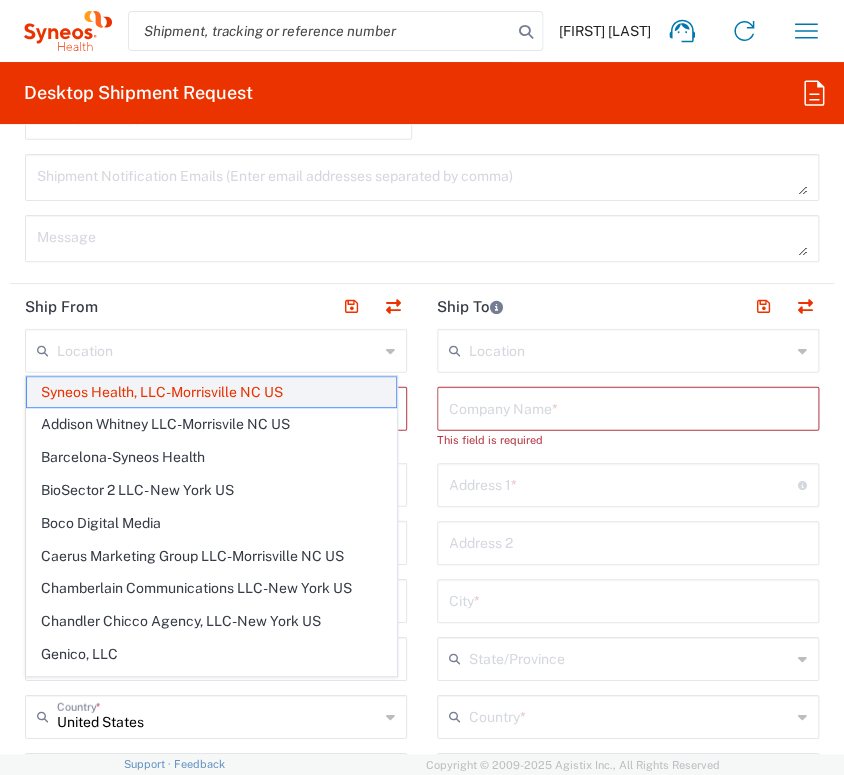 click on "Syneos Health, LLC-Morrisville NC US" 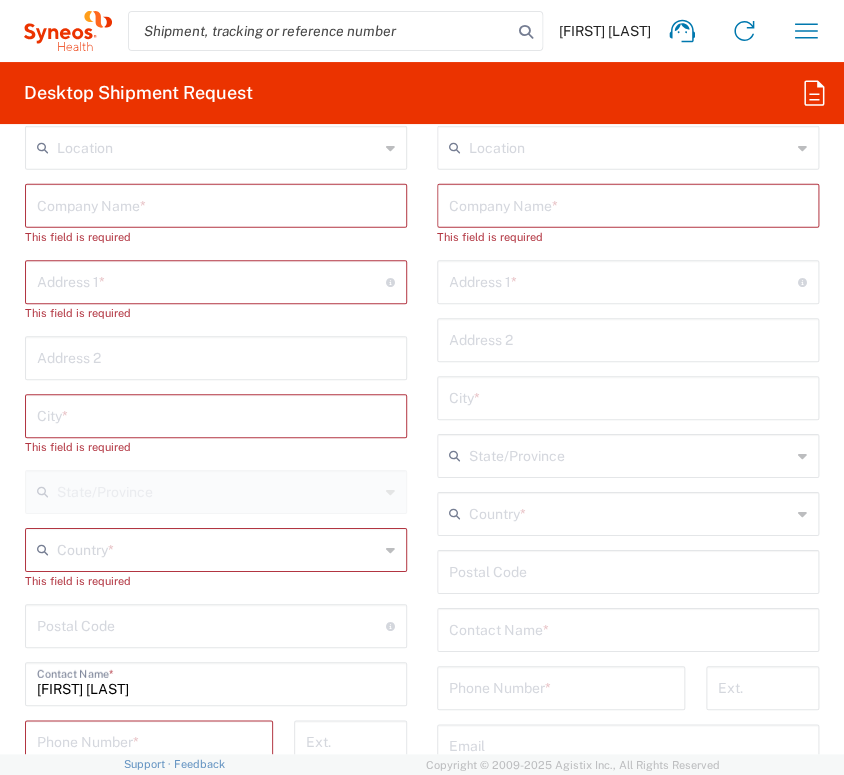 scroll, scrollTop: 1444, scrollLeft: 0, axis: vertical 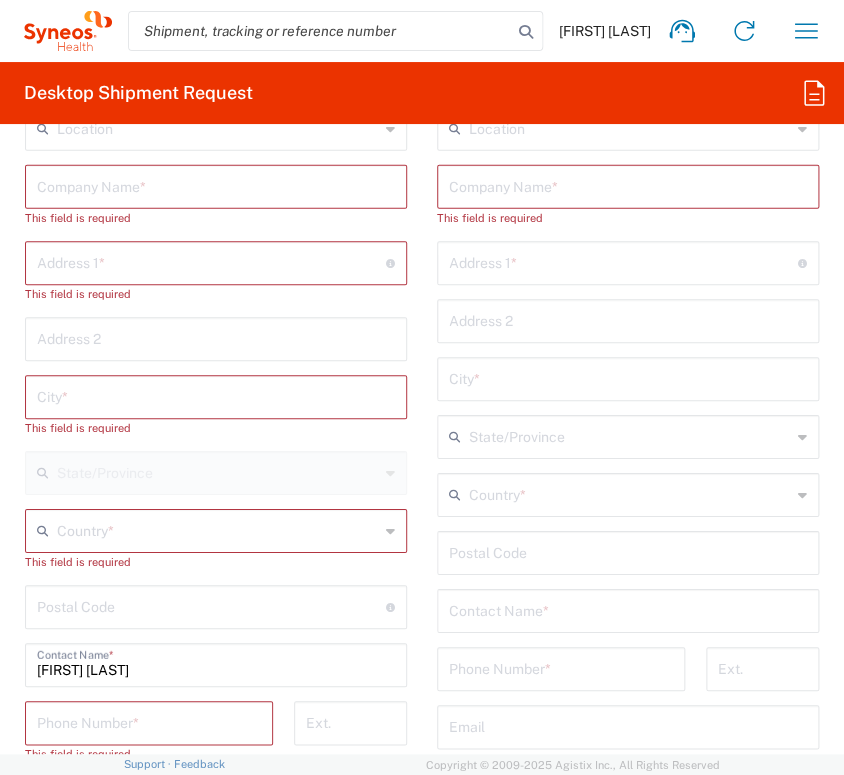 click at bounding box center (628, 377) 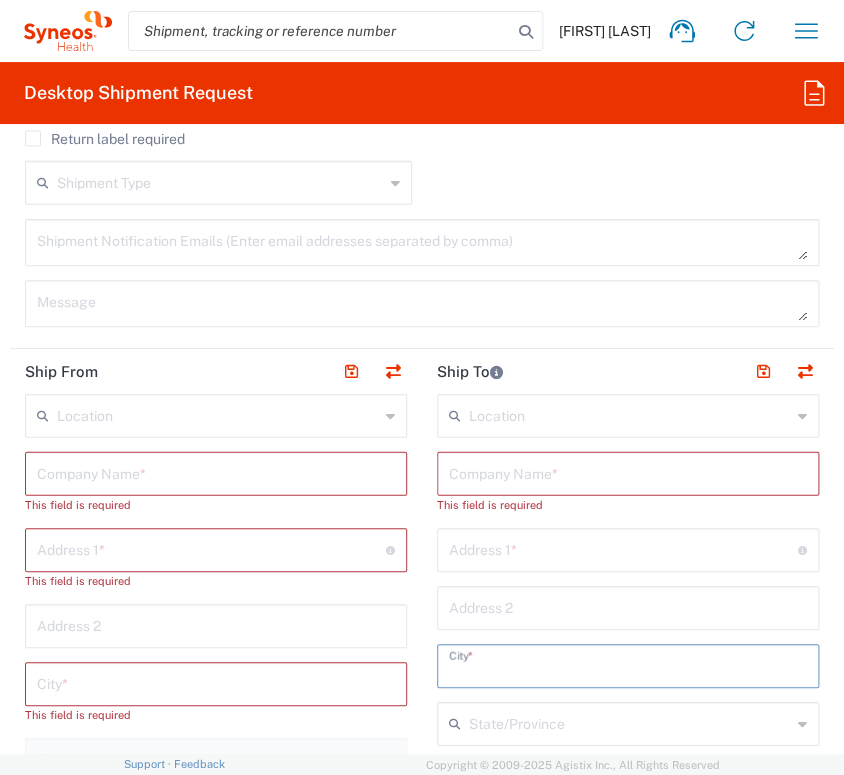 scroll, scrollTop: 1111, scrollLeft: 0, axis: vertical 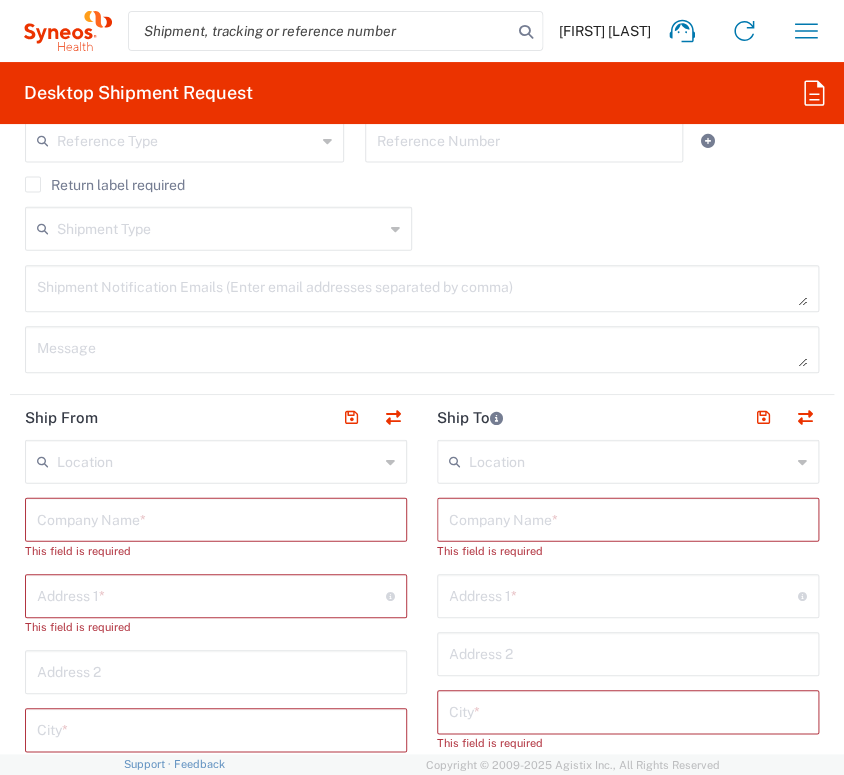 click 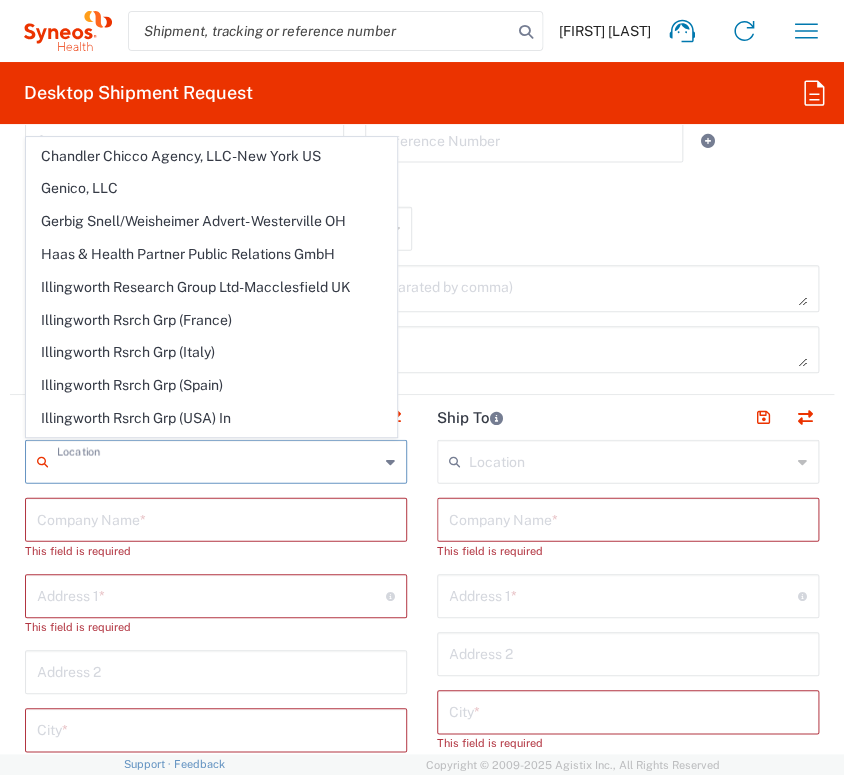 scroll, scrollTop: 0, scrollLeft: 0, axis: both 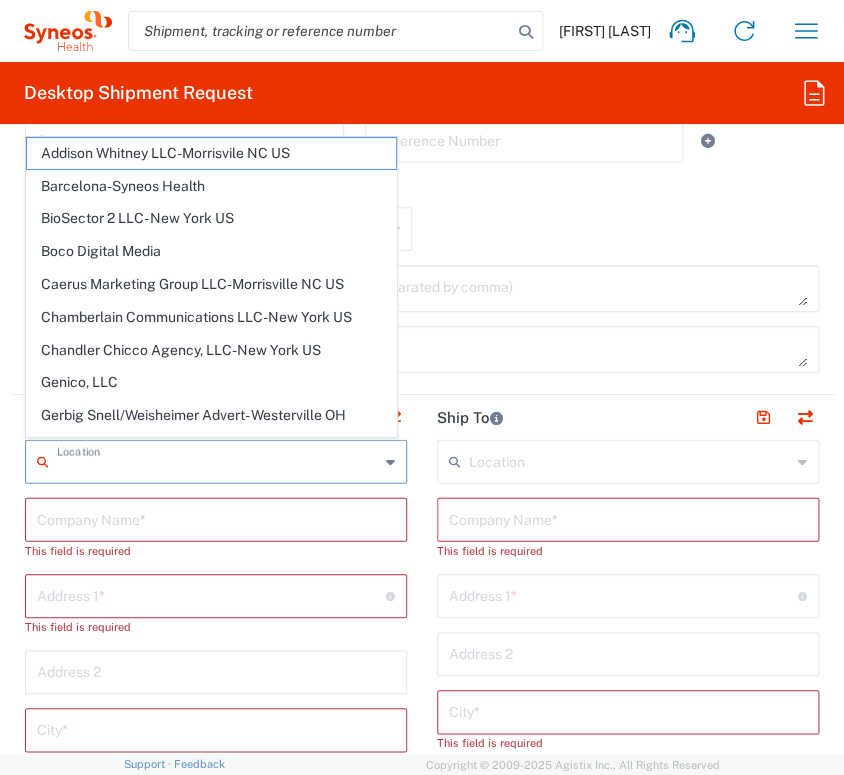 click at bounding box center (422, 288) 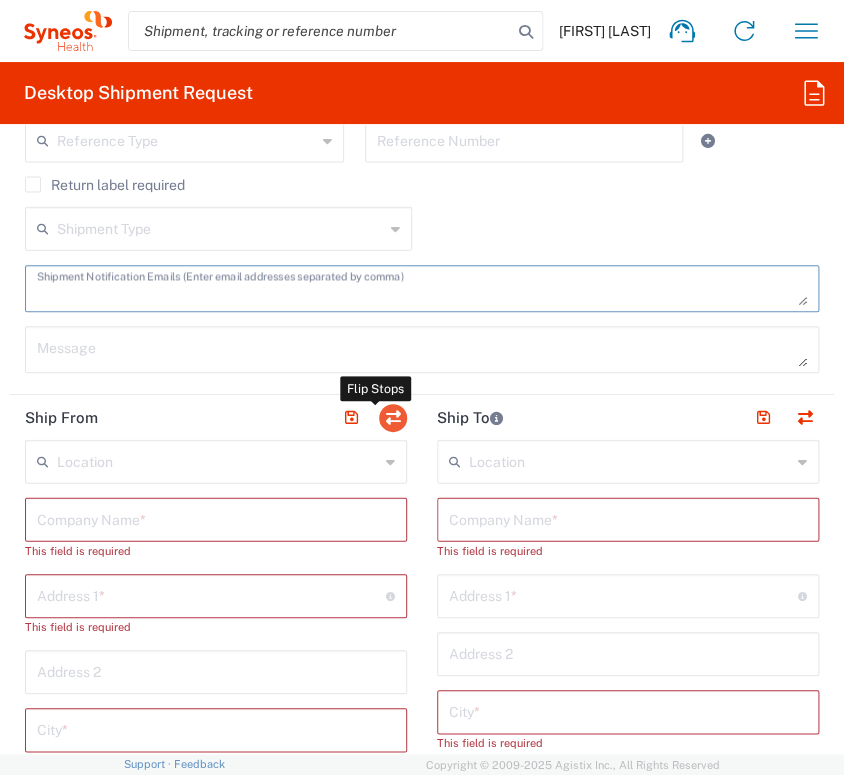 click 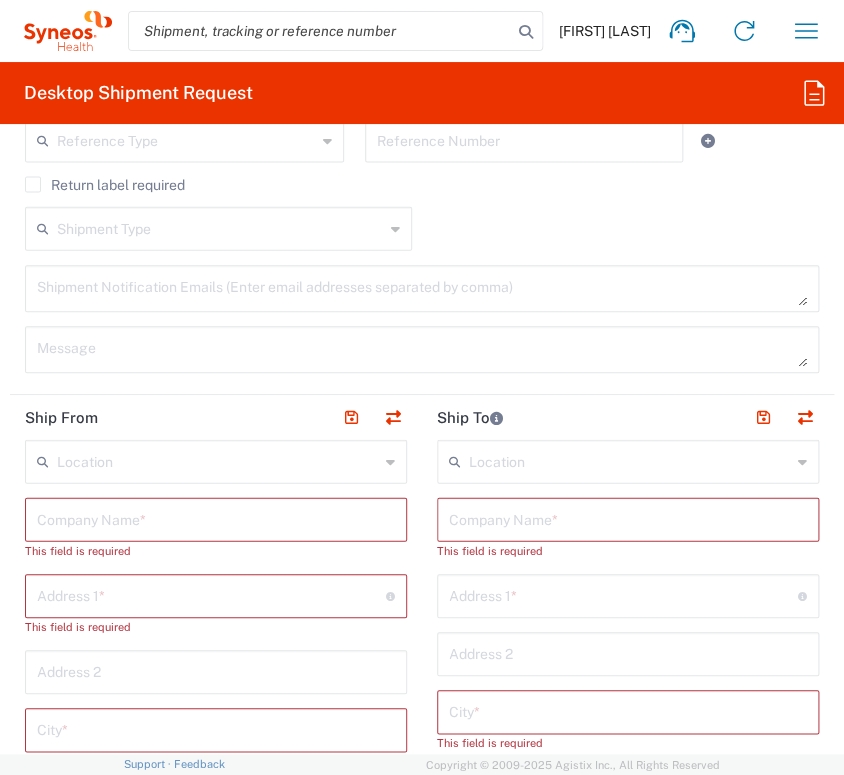 click 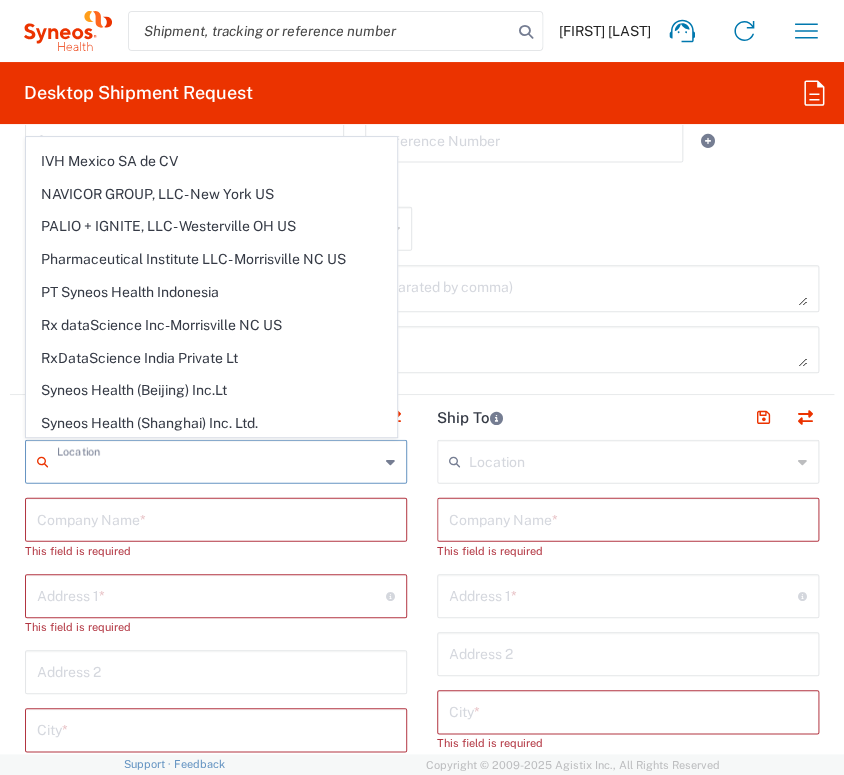 scroll, scrollTop: 793, scrollLeft: 0, axis: vertical 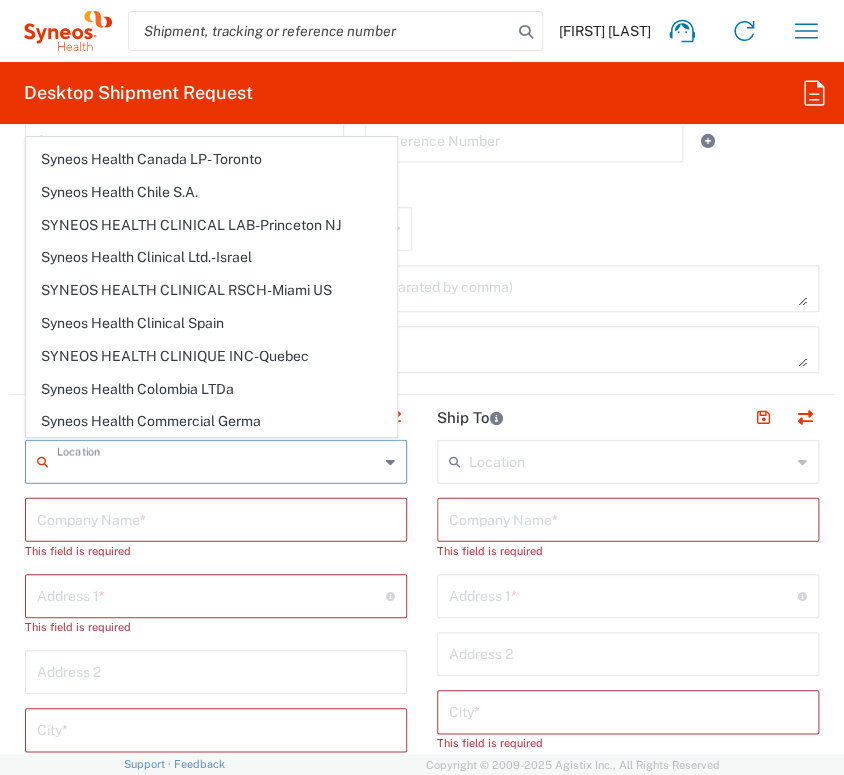 click on "Ship To" 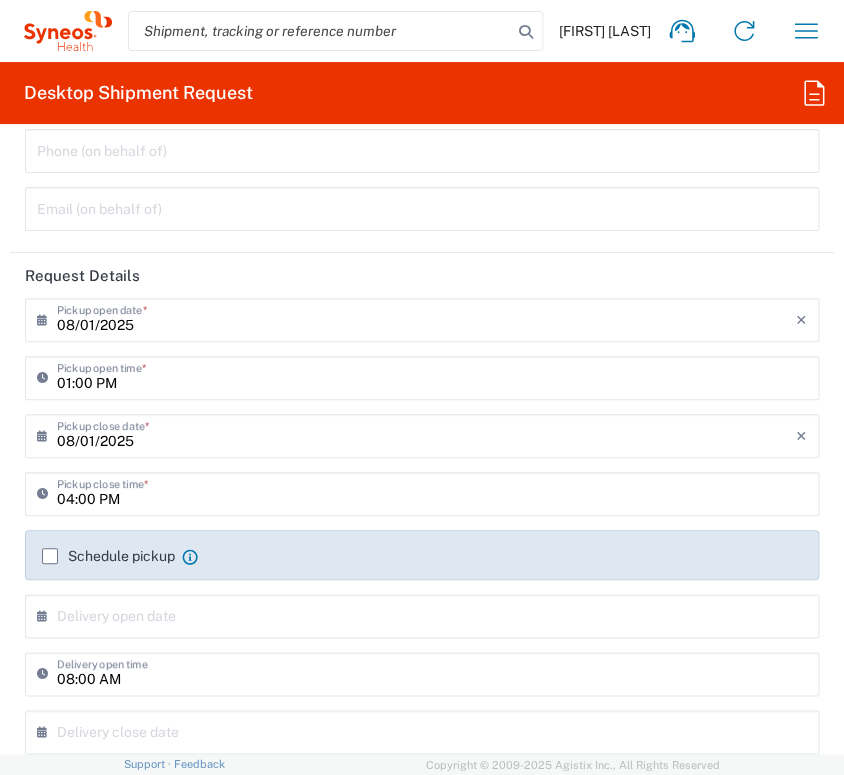 scroll, scrollTop: 0, scrollLeft: 0, axis: both 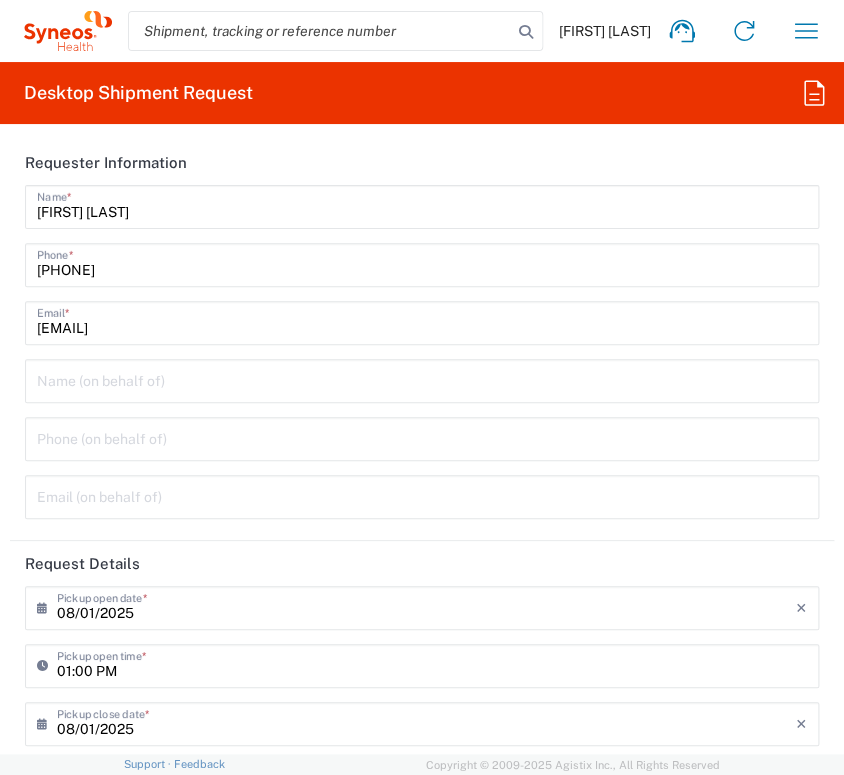 drag, startPoint x: 337, startPoint y: 253, endPoint x: 353, endPoint y: 268, distance: 21.931713 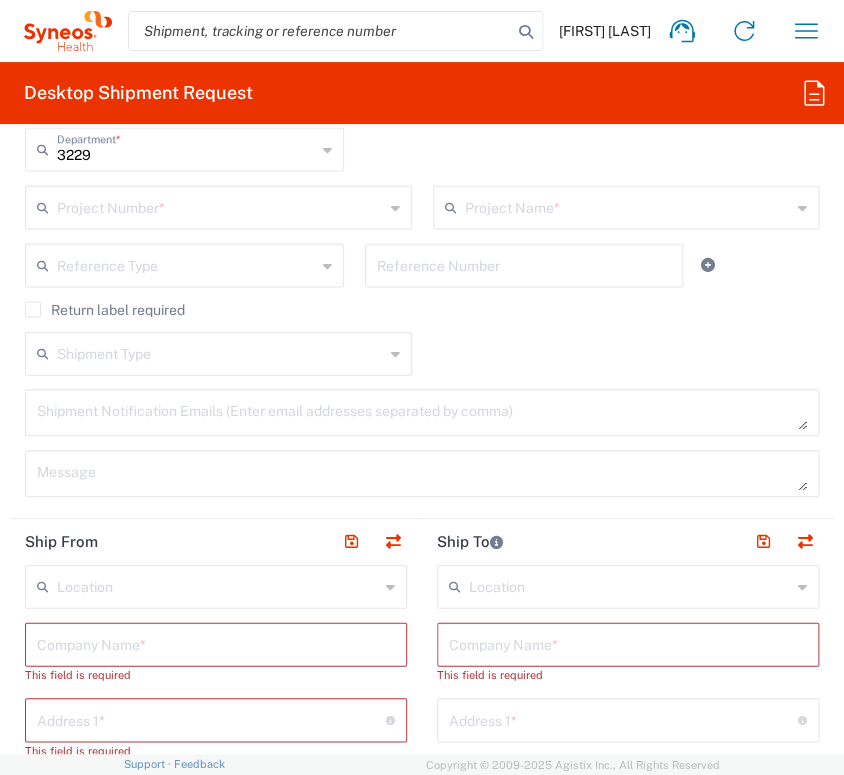 scroll, scrollTop: 1222, scrollLeft: 0, axis: vertical 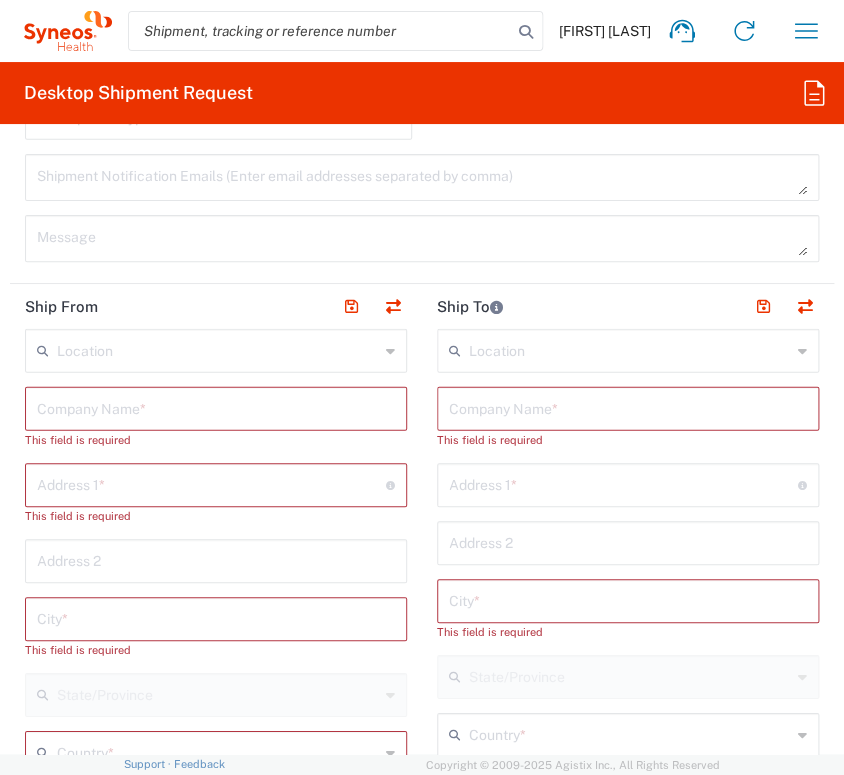 click 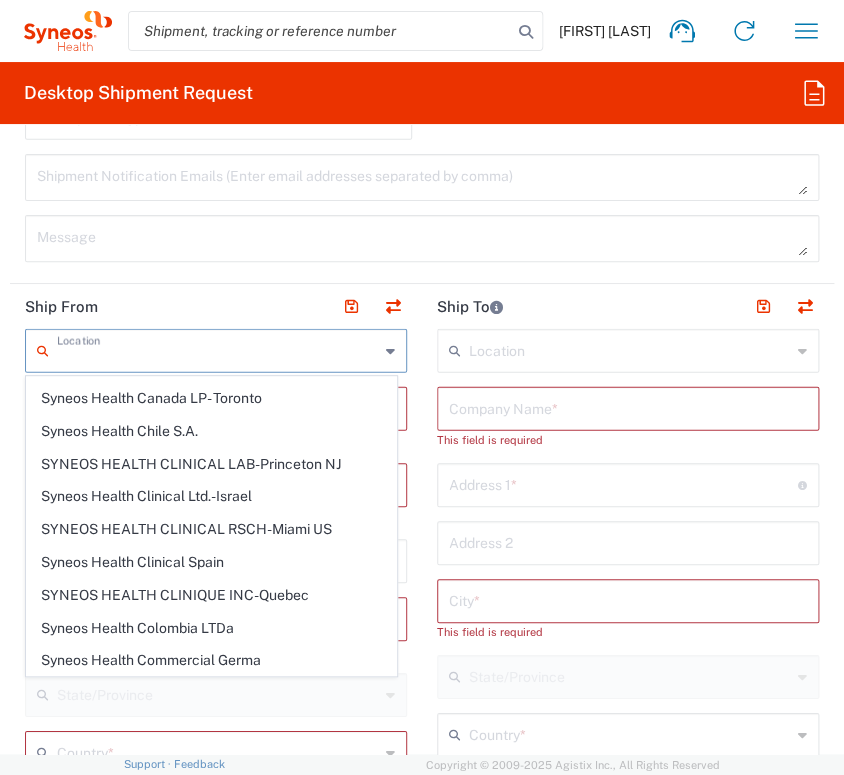 scroll, scrollTop: 0, scrollLeft: 0, axis: both 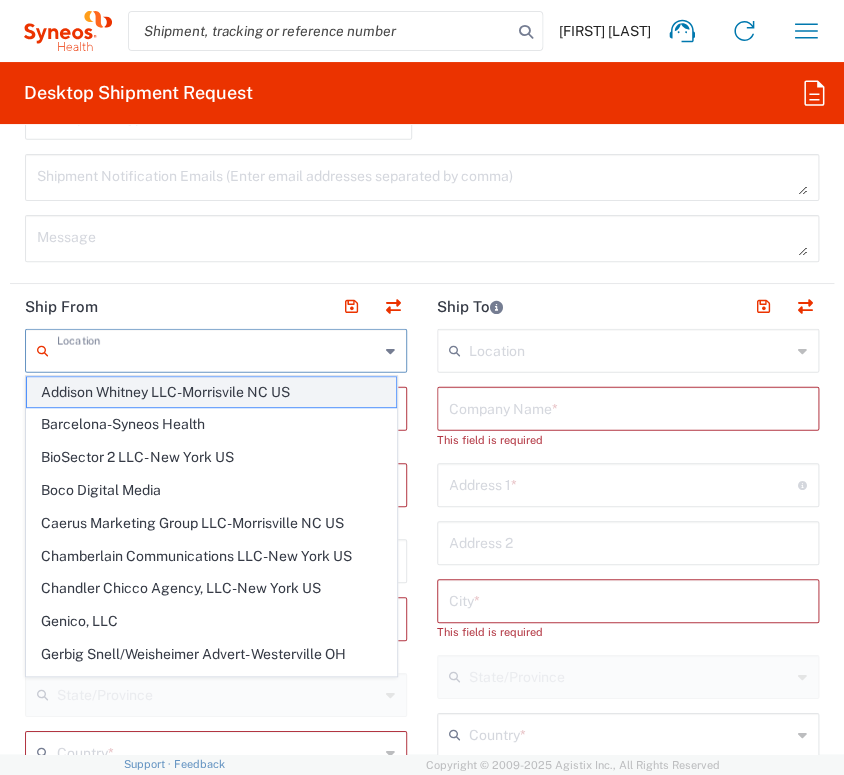 click on "Addison Whitney LLC-Morrisvile NC US" 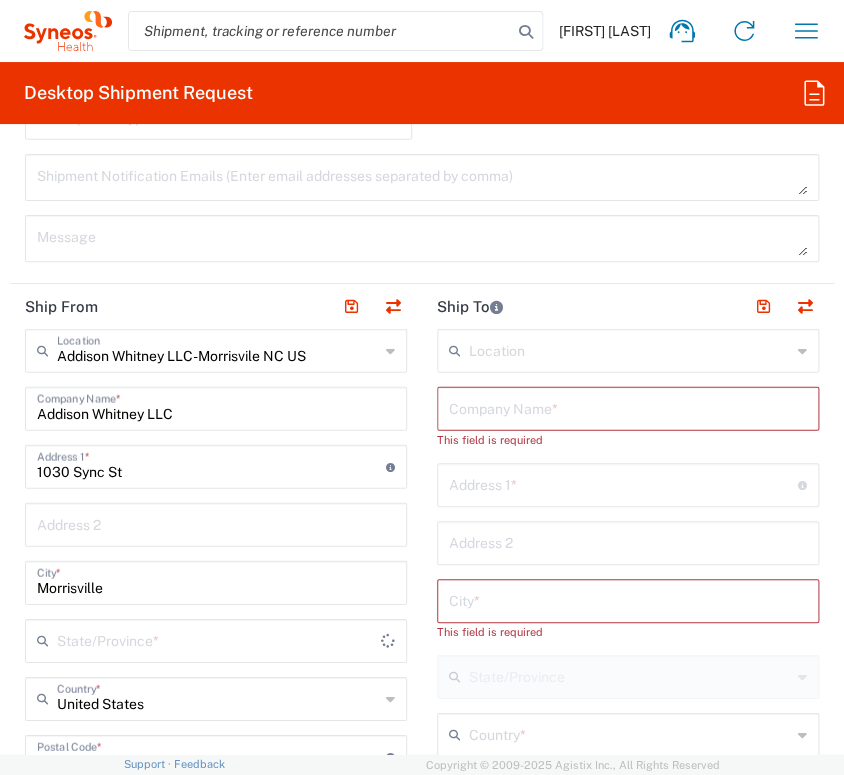 type 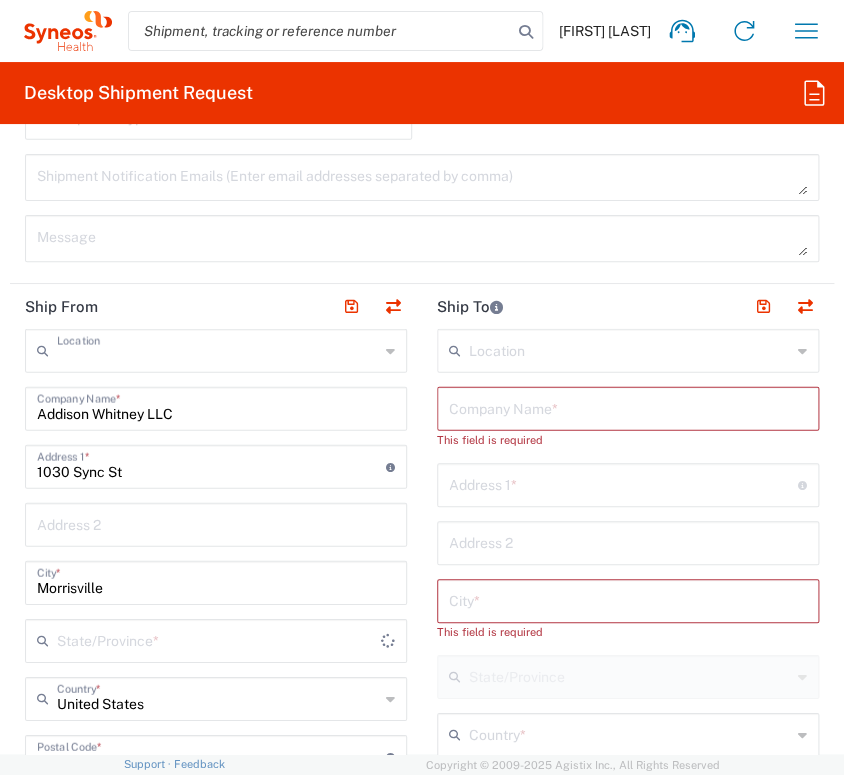 click at bounding box center (218, 349) 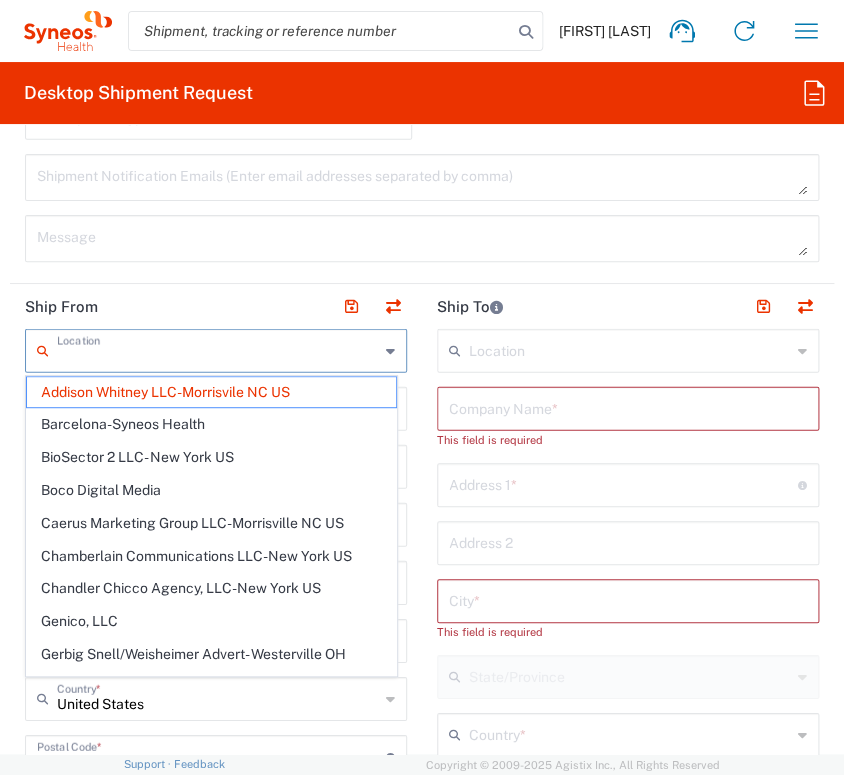 type on "North Carolina" 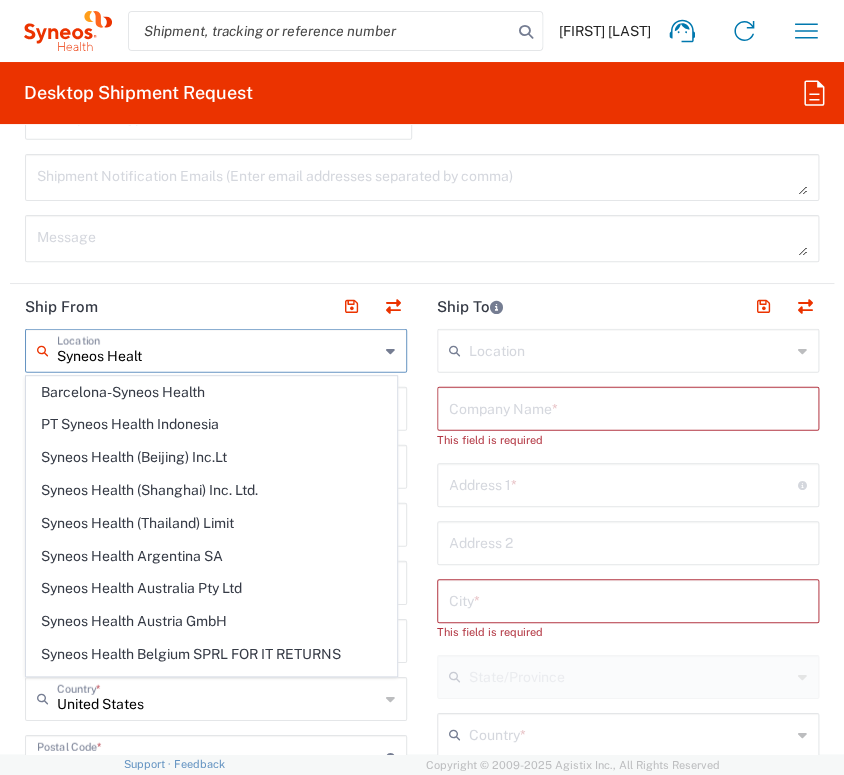 type on "Syneos Health" 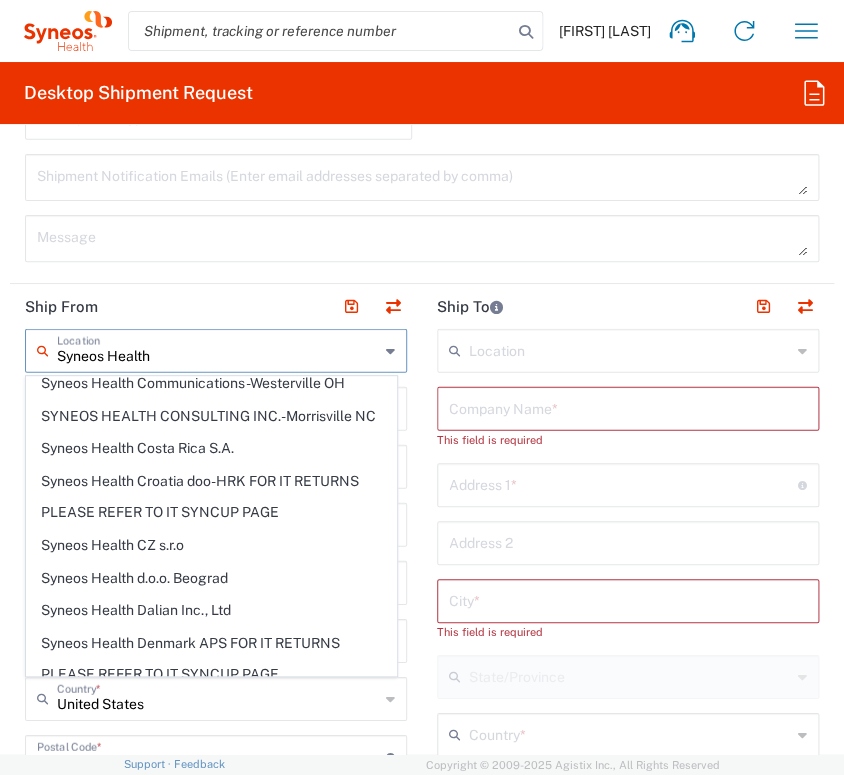 scroll, scrollTop: 800, scrollLeft: 0, axis: vertical 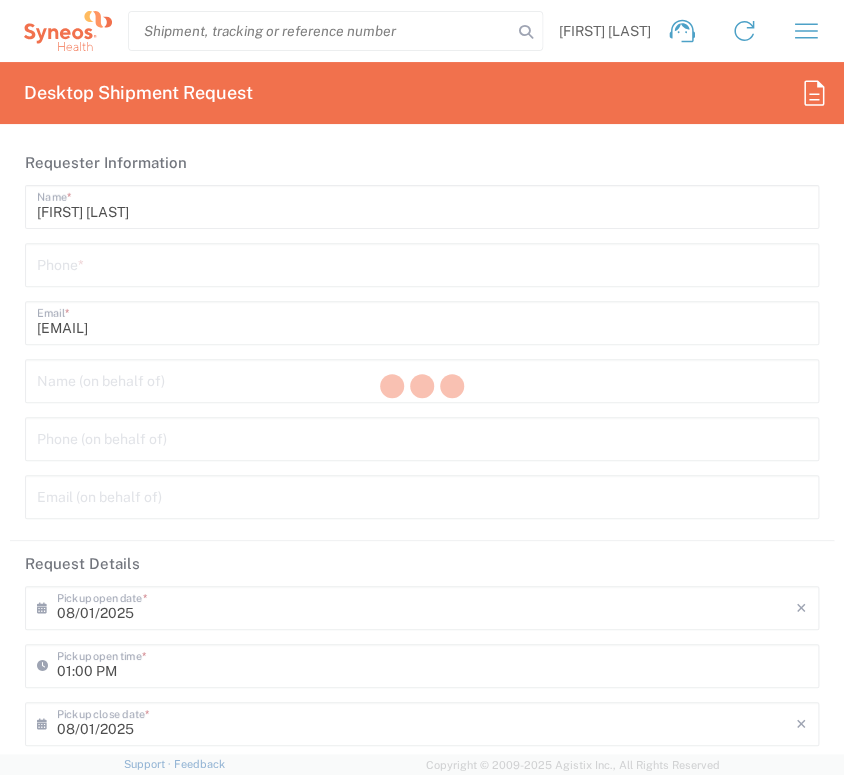 type on "North Carolina" 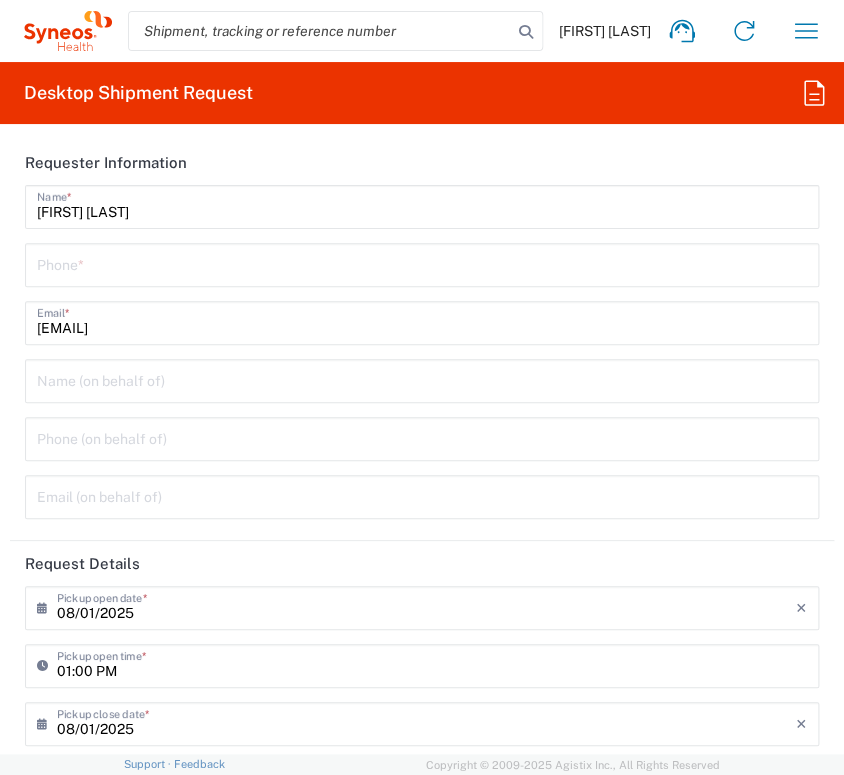 type on "3229" 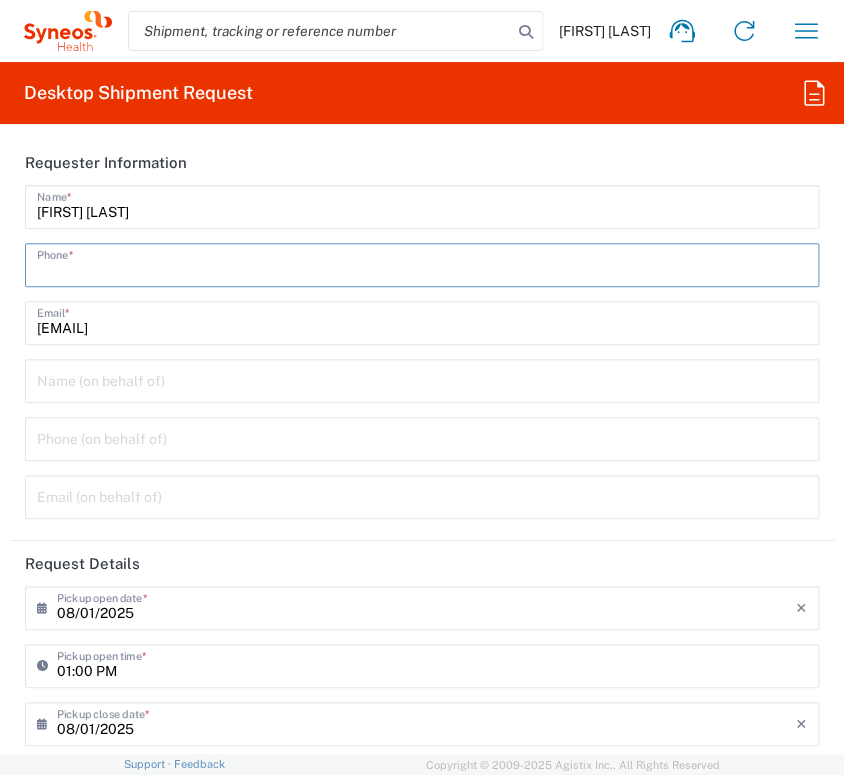 type on "Syneos Health, LLC-Morrisville NC US" 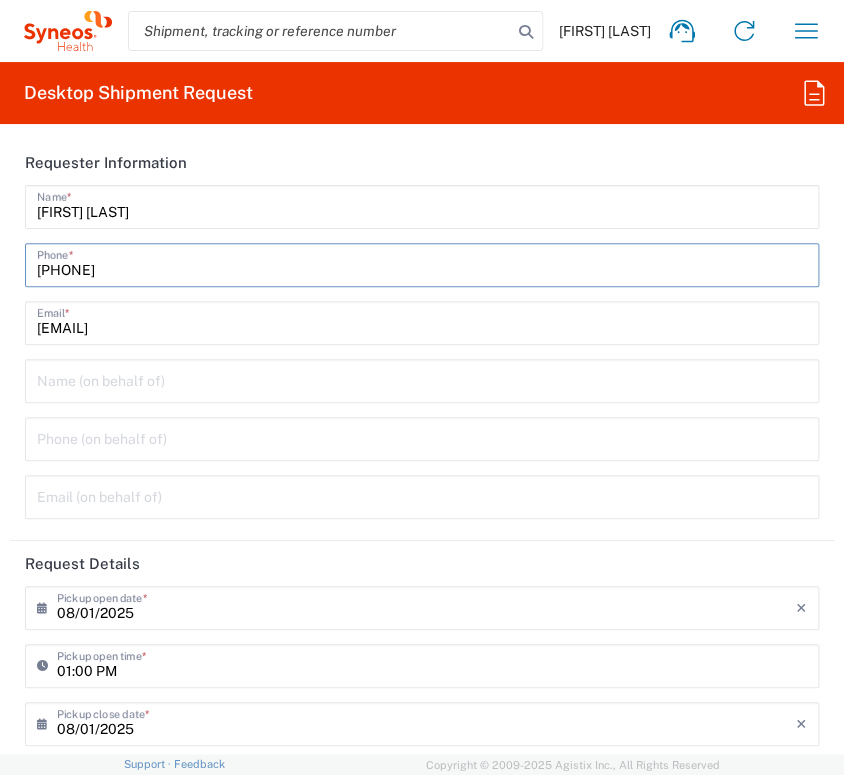 type on "[PHONE]" 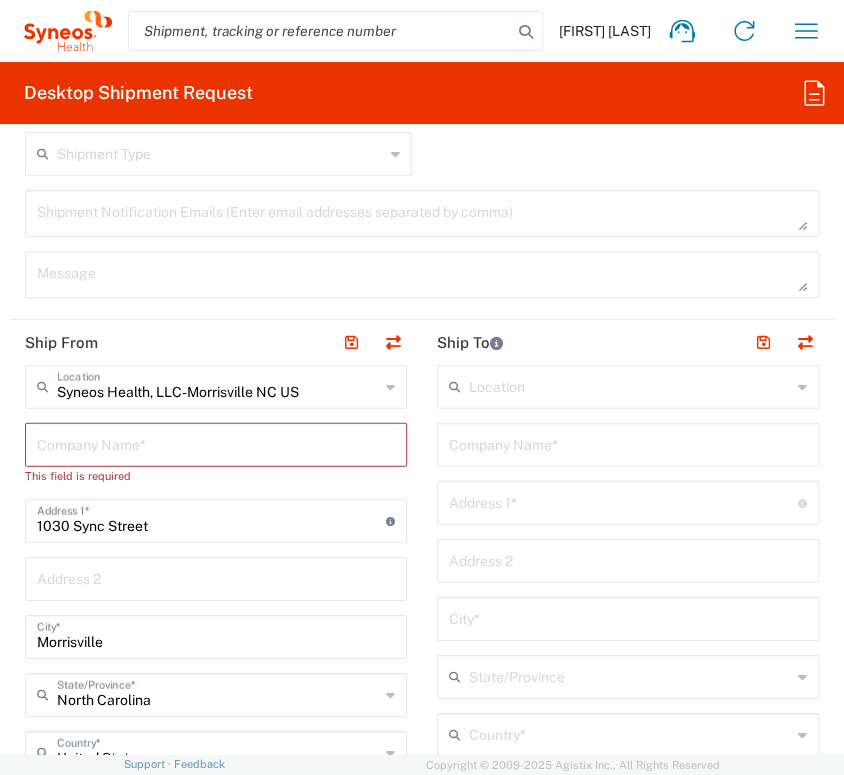 scroll, scrollTop: 1222, scrollLeft: 0, axis: vertical 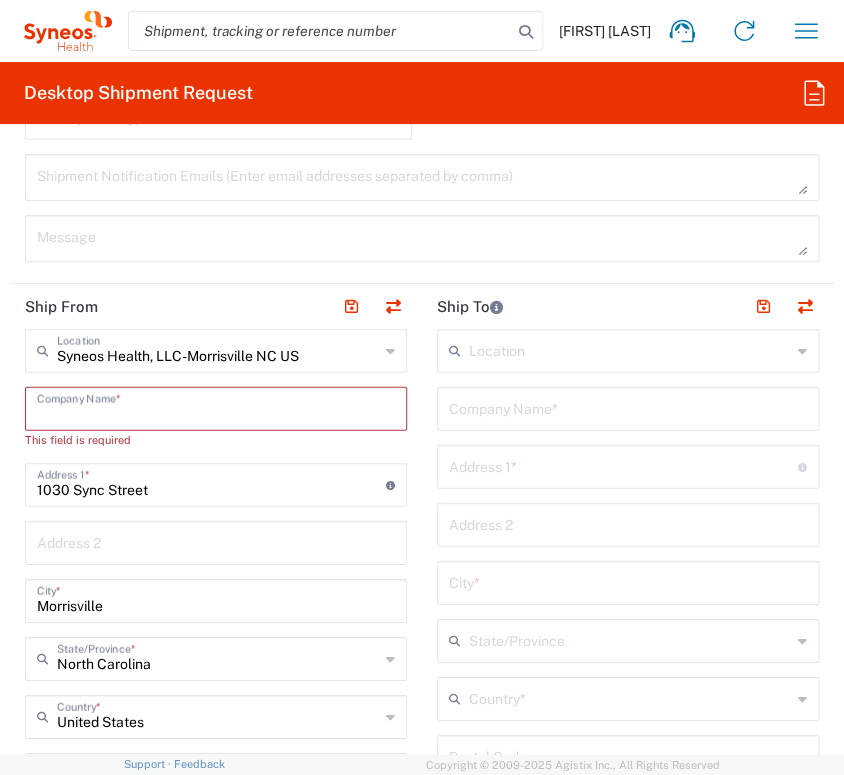 click at bounding box center (216, 407) 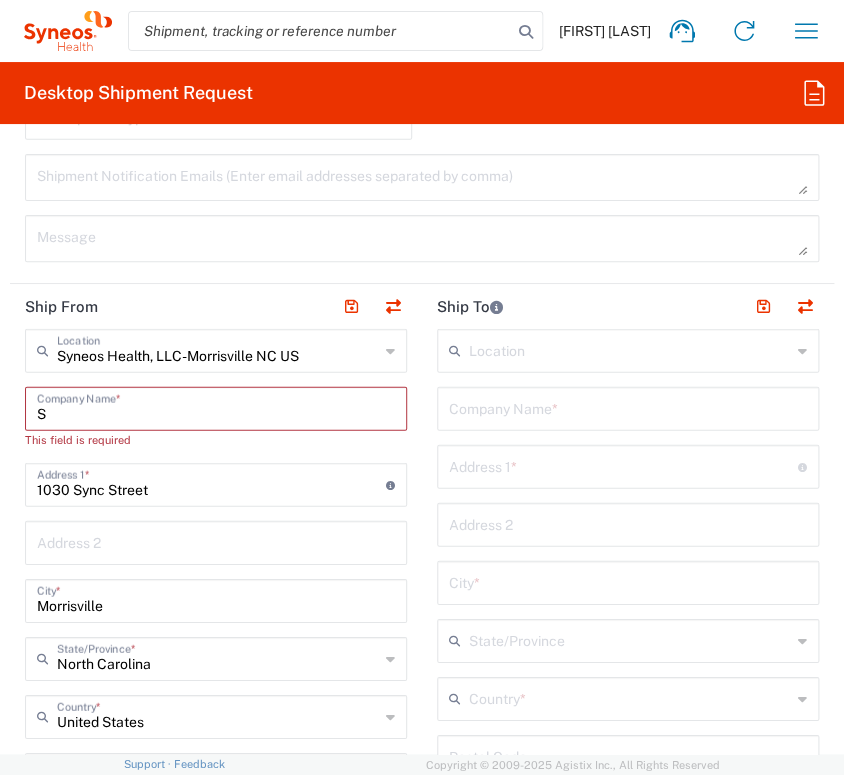 type 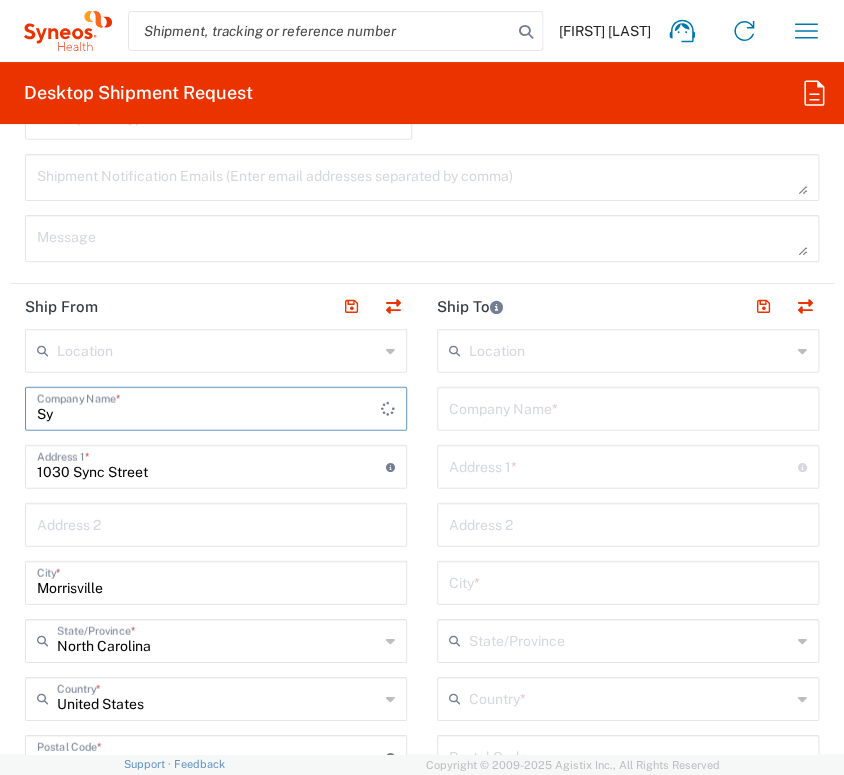 type on "S" 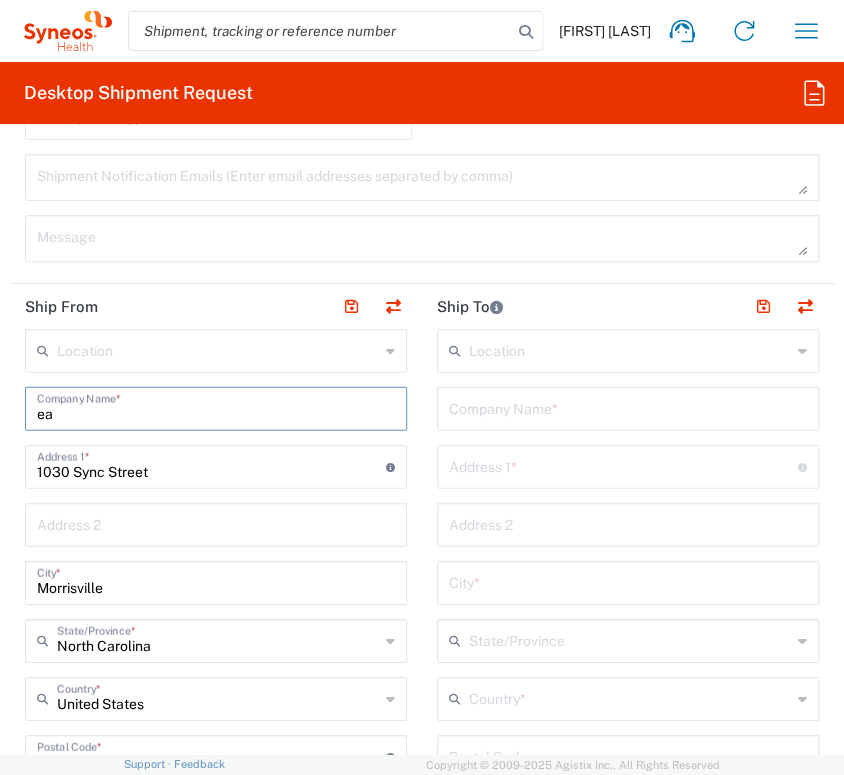 type on "e" 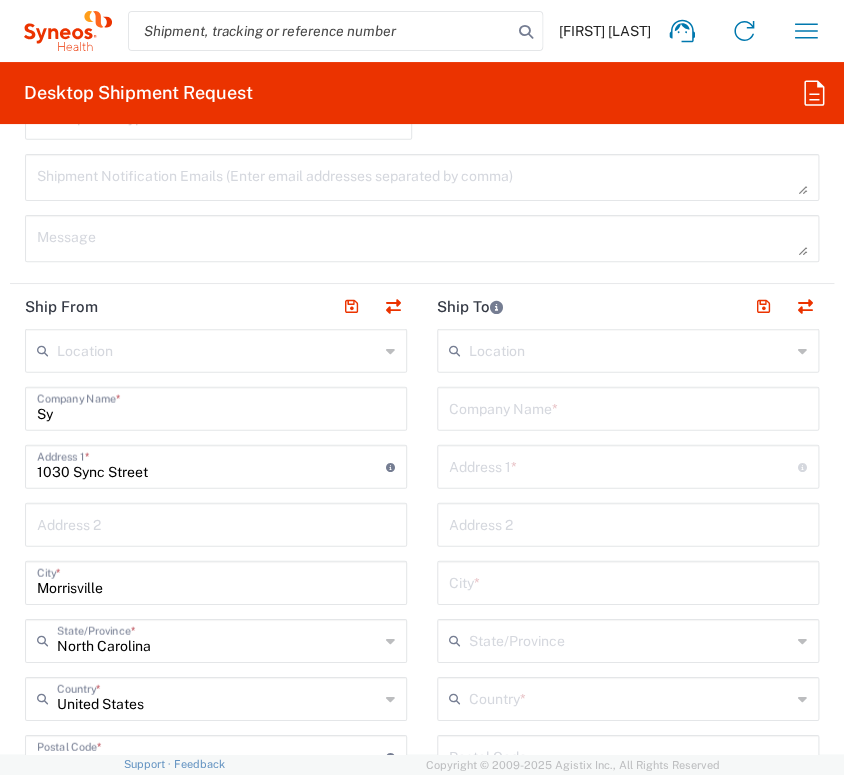 type on "S" 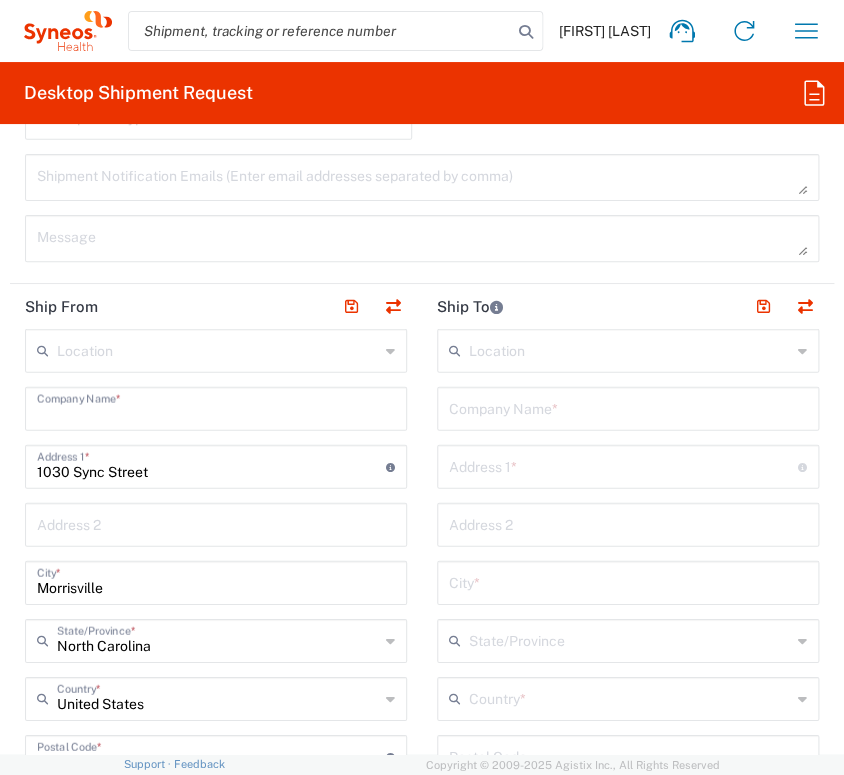 click on "Location  Addison Whitney LLC-Morrisvile NC US Barcelona-Syneos Health BioSector 2 LLC- New York US Boco Digital Media Caerus Marketing Group LLC-Morrisville NC US Chamberlain Communications LLC-New York US Chandler Chicco Agency, LLC-New York US Genico, LLC Gerbig Snell/Weisheimer Advert- Westerville OH Haas & Health Partner Public Relations GmbH Illingworth Research Group Ltd-Macclesfield UK Illingworth Rsrch Grp (France) Illingworth Rsrch Grp (Italy) Illingworth Rsrch Grp (Spain) Illingworth Rsrch Grp (USA) In Illingworth Rsrch Grp(Australi INC Research Clin Svcs Mexico inVentiv Health Philippines, Inc. IRG - Morrisville Warehouse IVH IPS Pvt Ltd- India IVH Mexico SA de CV NAVICOR GROUP, LLC- New York US PALIO + IGNITE, LLC- Westerville OH US Pharmaceutical Institute LLC- Morrisville NC US PT Syneos Health Indonesia Rx dataScience Inc-Morrisville NC US RxDataScience India Private Lt Syneos Health (Beijing) Inc.Lt Syneos Health (Shanghai) Inc. Ltd. Syneos Health (Thailand) Limit Syneos Health Argentina SA" 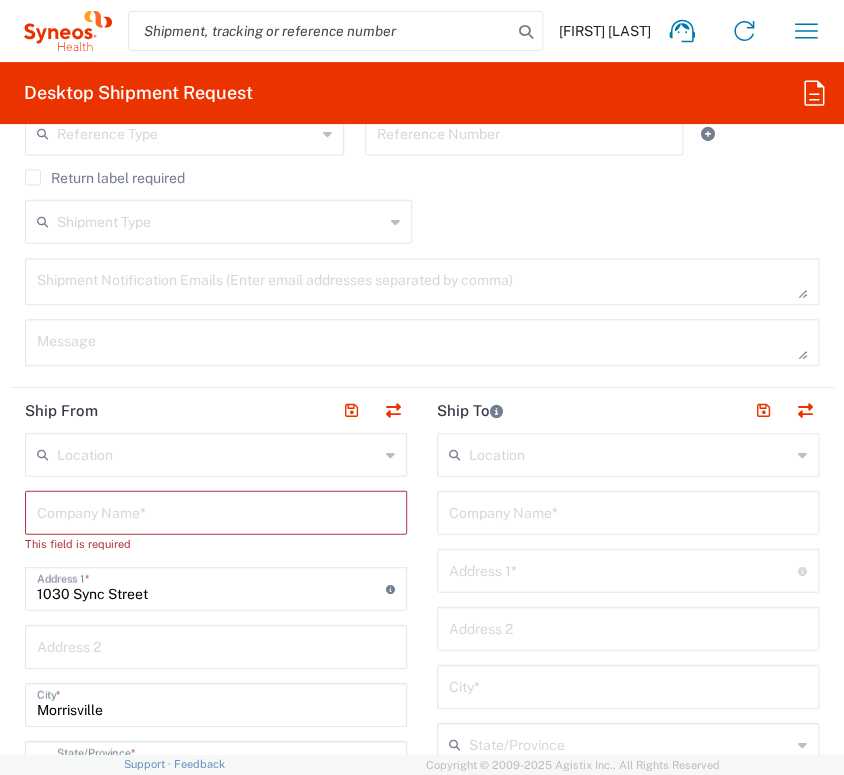 scroll, scrollTop: 1111, scrollLeft: 0, axis: vertical 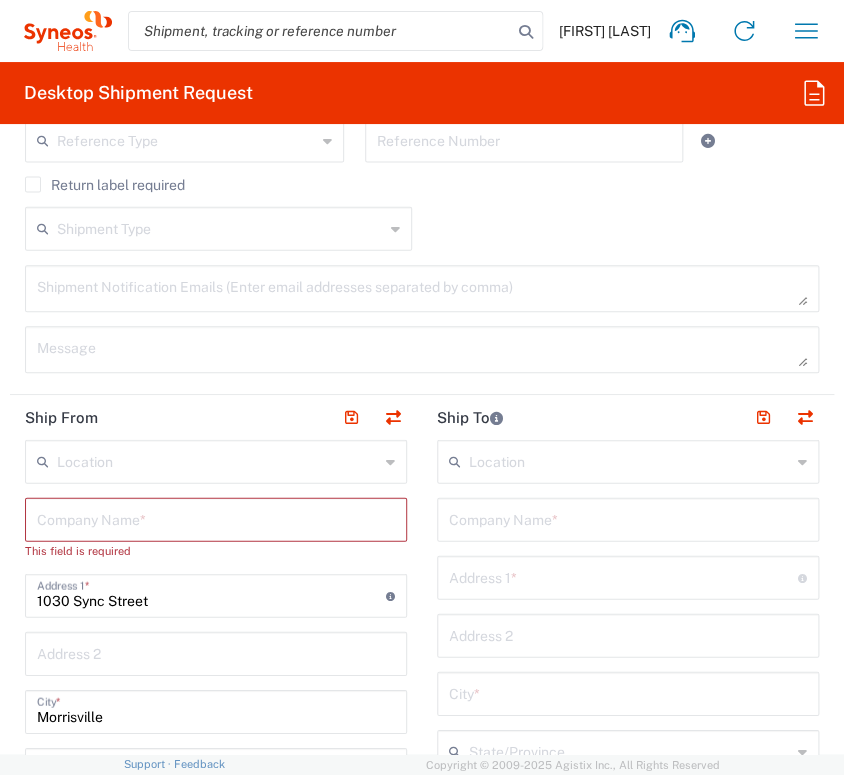 click at bounding box center [216, 518] 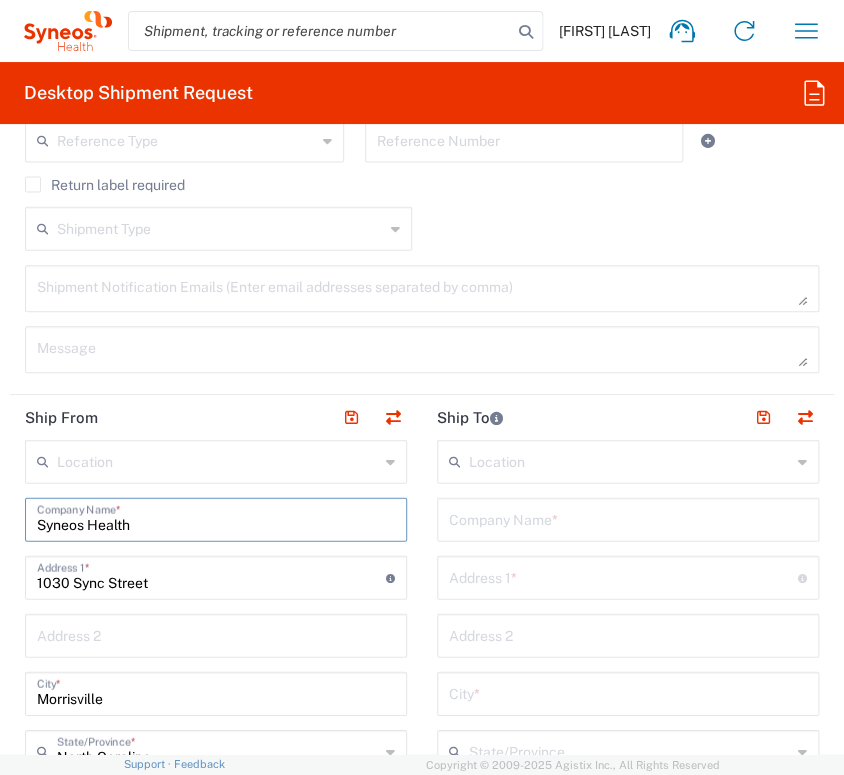 type on "Syneos Health" 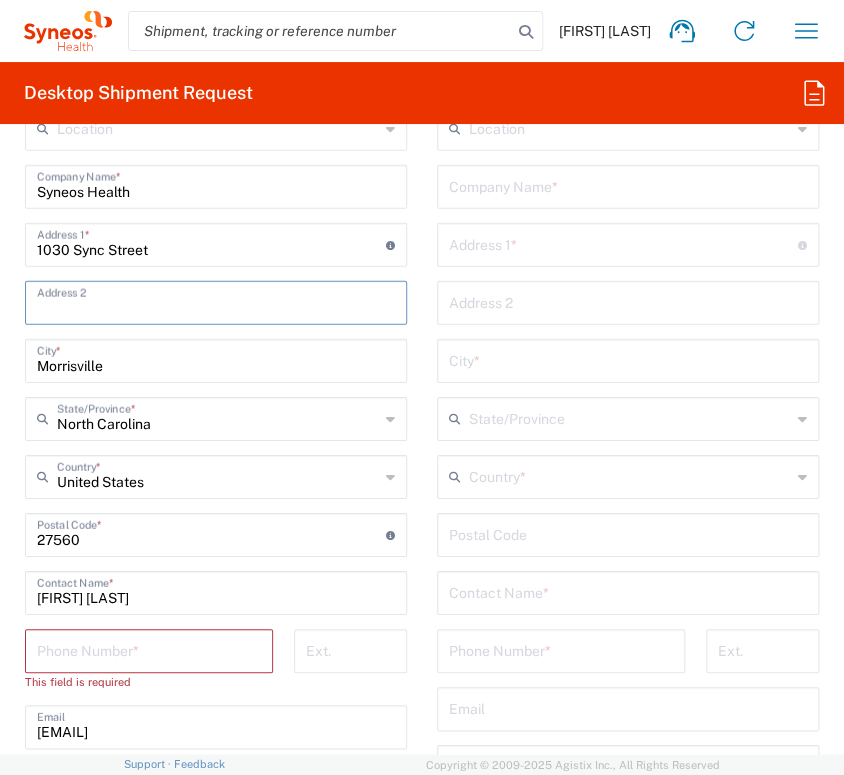 scroll, scrollTop: 1555, scrollLeft: 0, axis: vertical 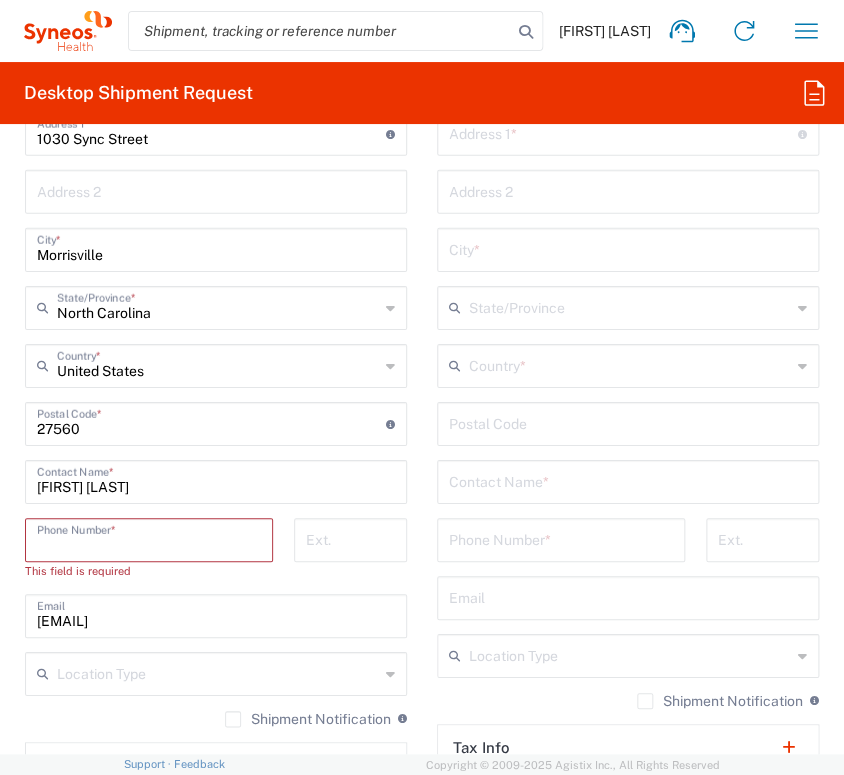 click at bounding box center (149, 538) 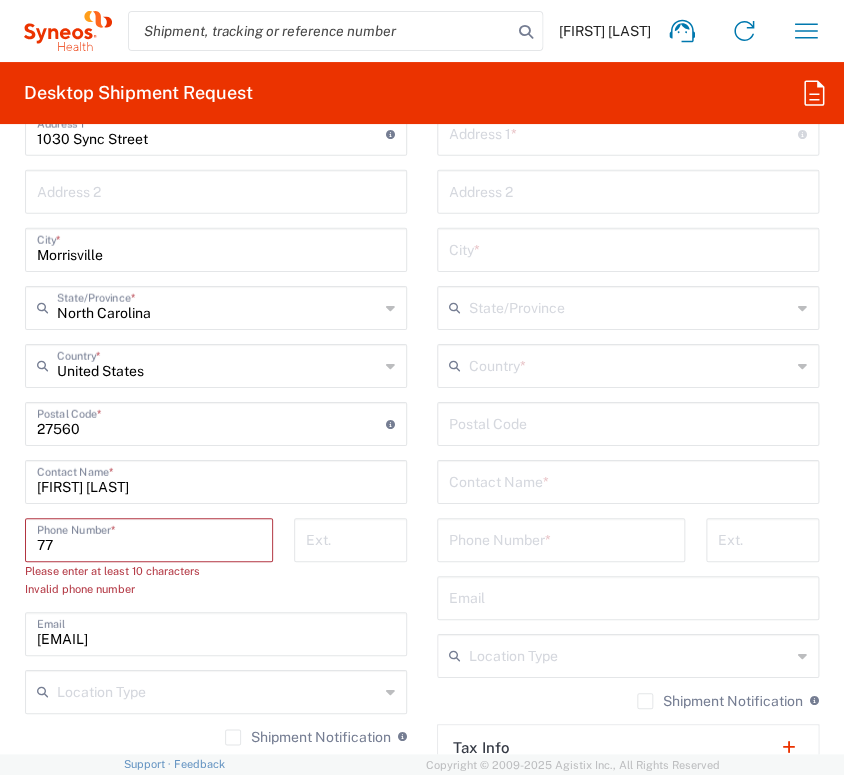 click on "77" at bounding box center (149, 538) 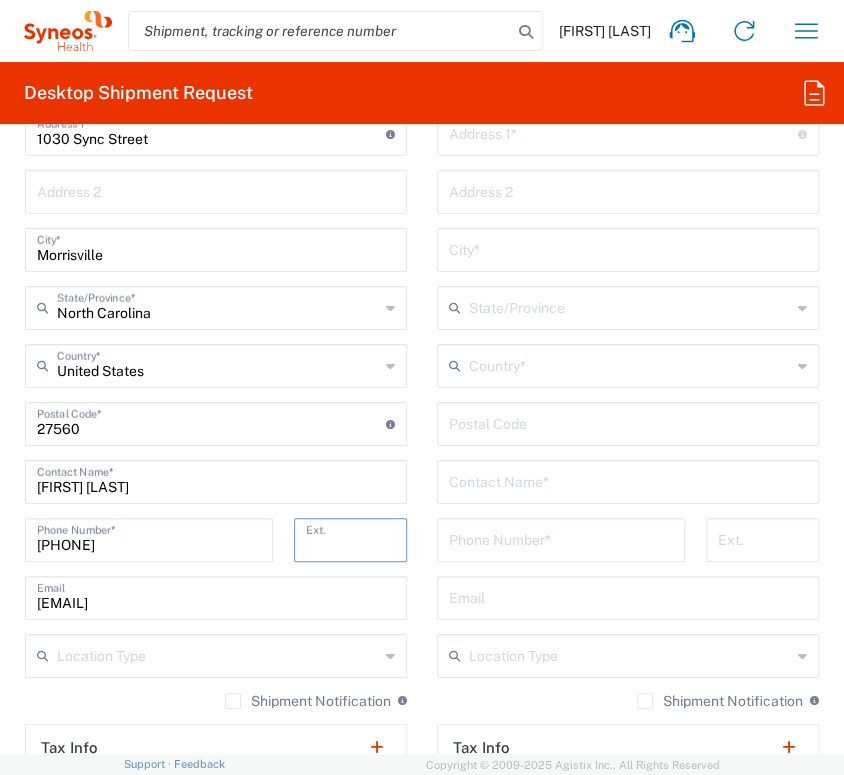 click at bounding box center [628, 480] 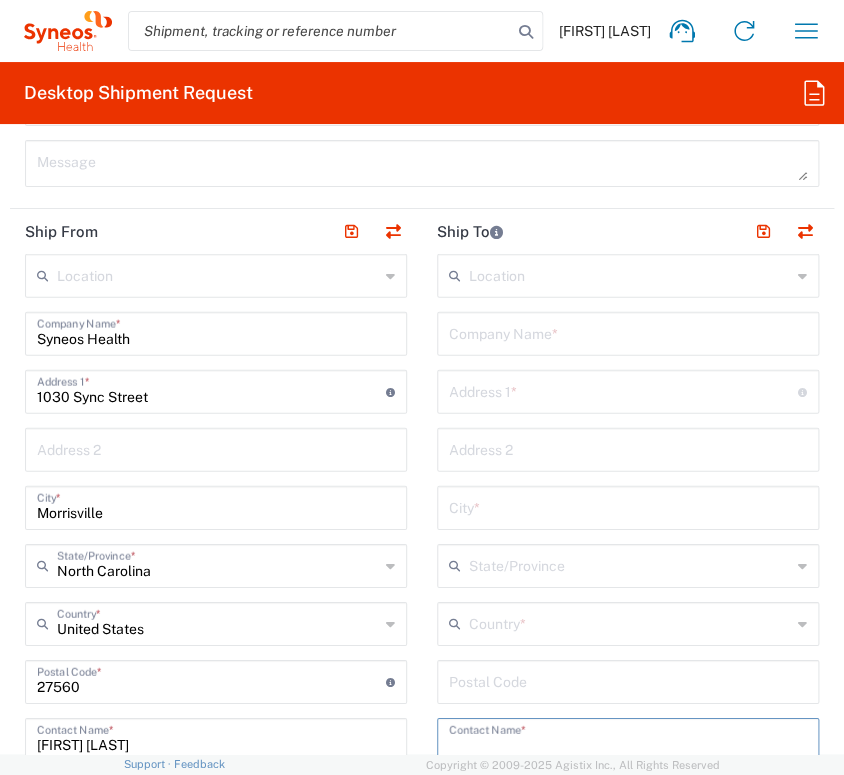 scroll, scrollTop: 1333, scrollLeft: 0, axis: vertical 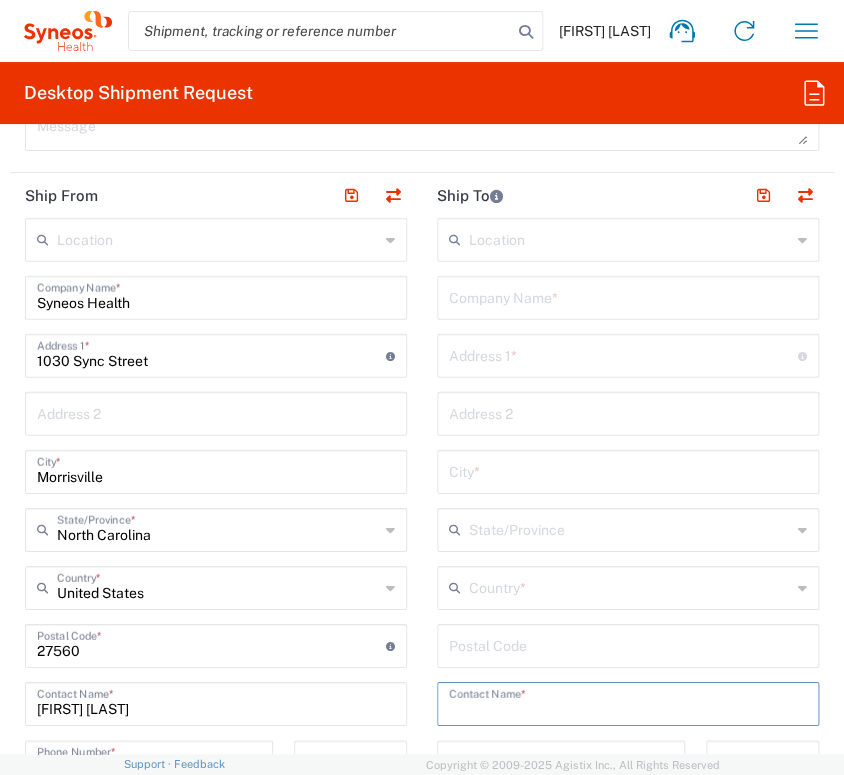 click 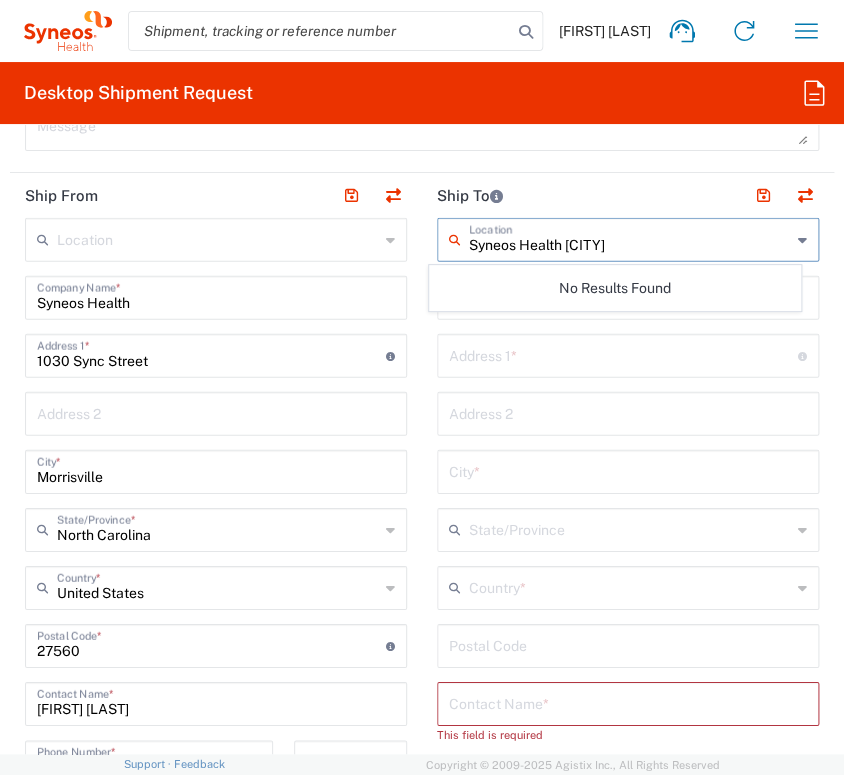 type on "Syneos Health Morrisville" 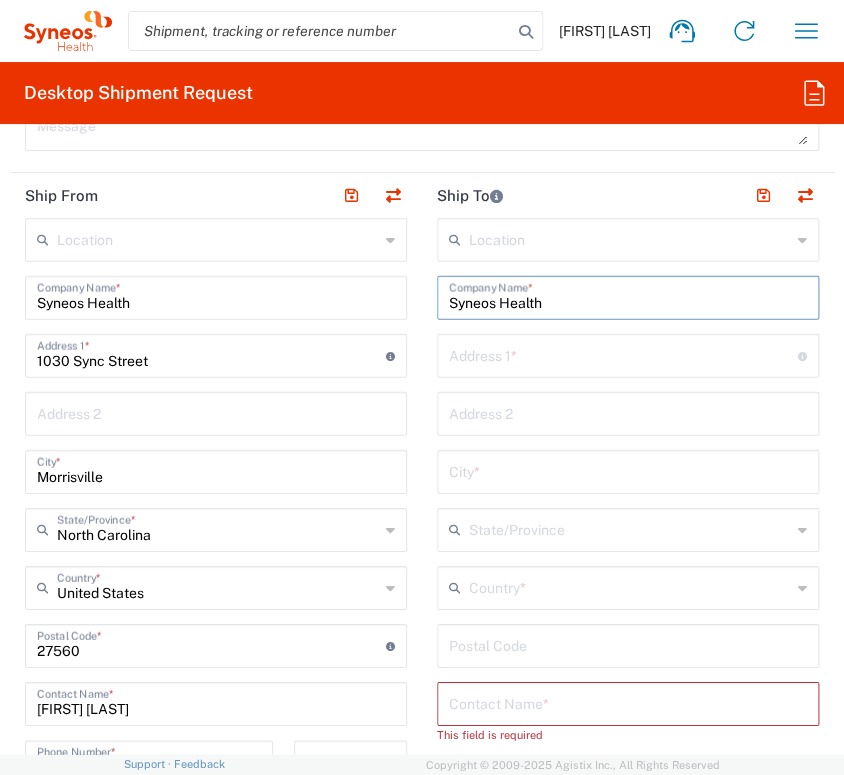 type on "Syneos Health" 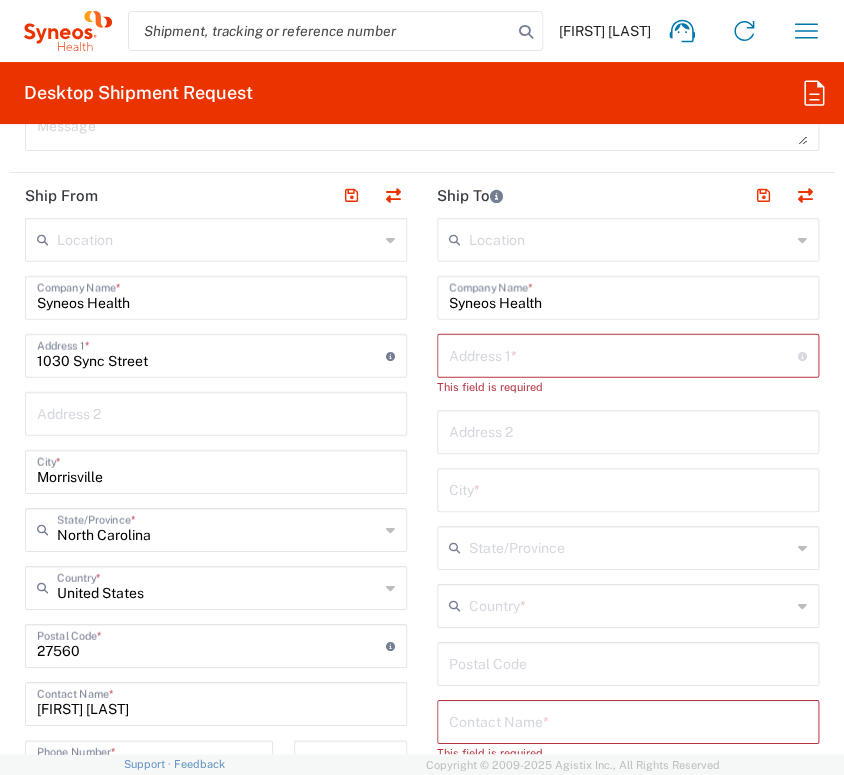 click at bounding box center [623, 354] 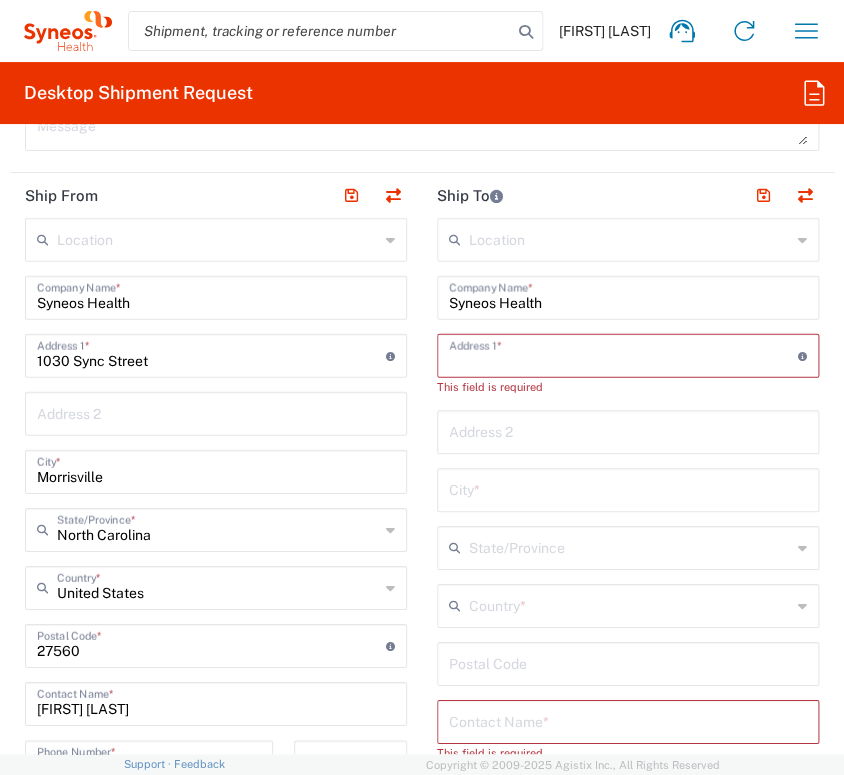 type on "1030 Sync St" 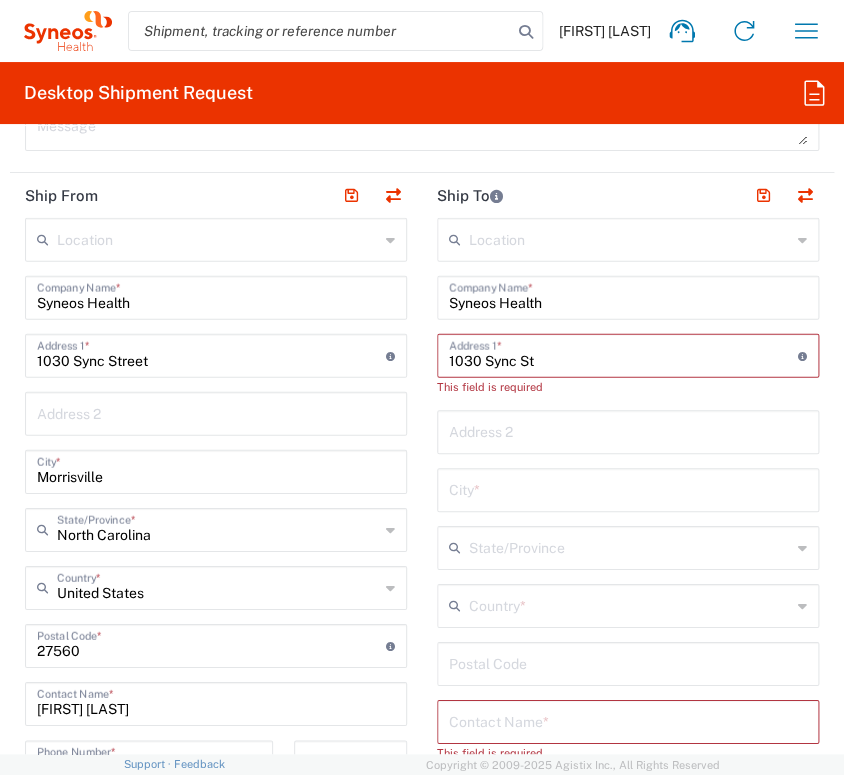 type on "Syneos Health" 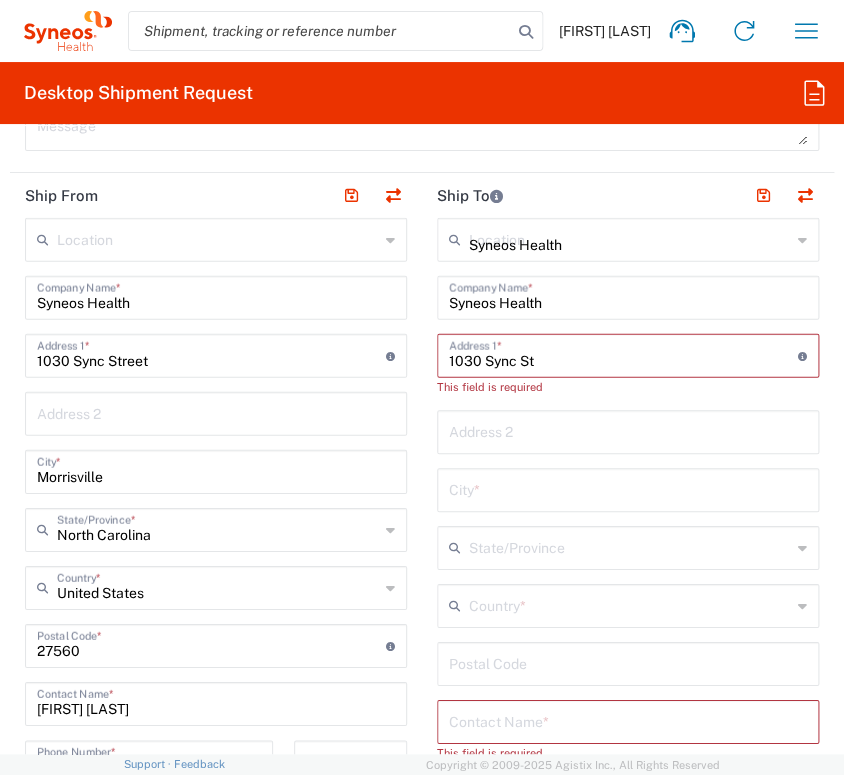 type on "North Carolina" 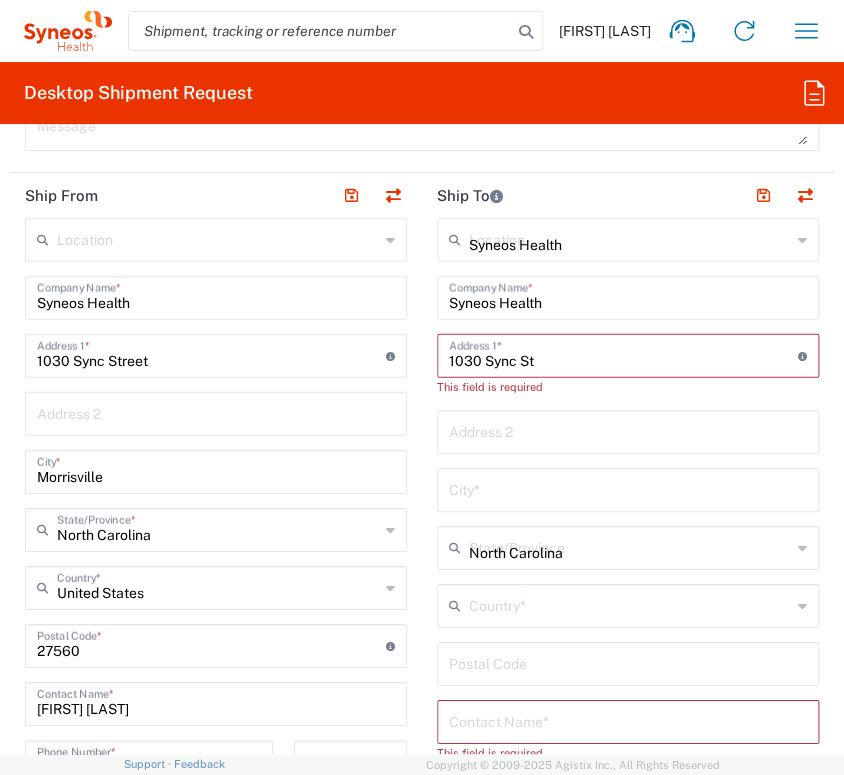 type on "United States" 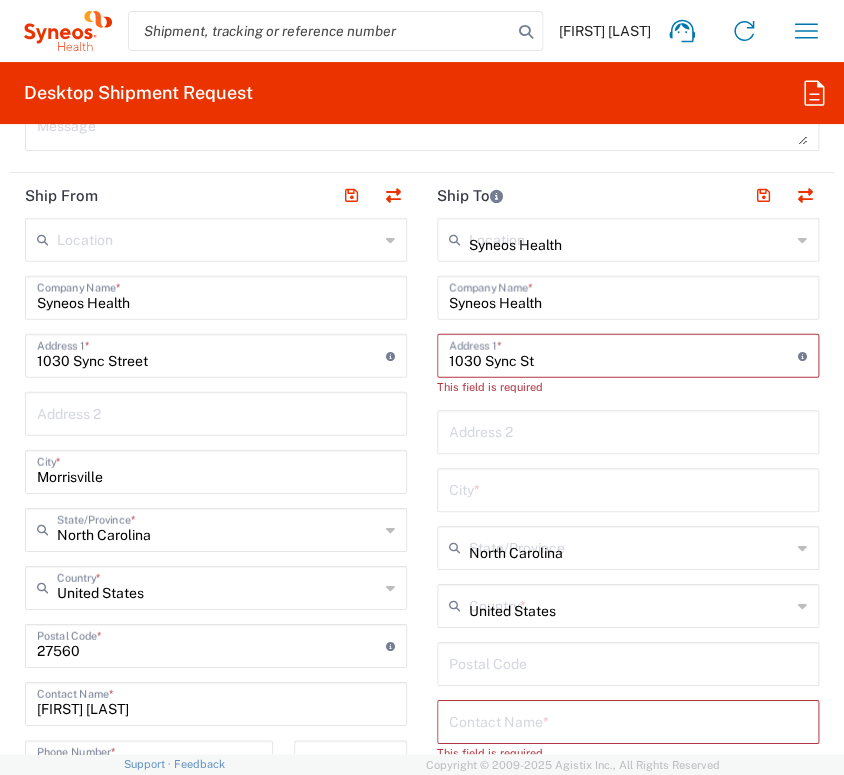 click on "Chandler Chicco Agency, LLC-New York US" 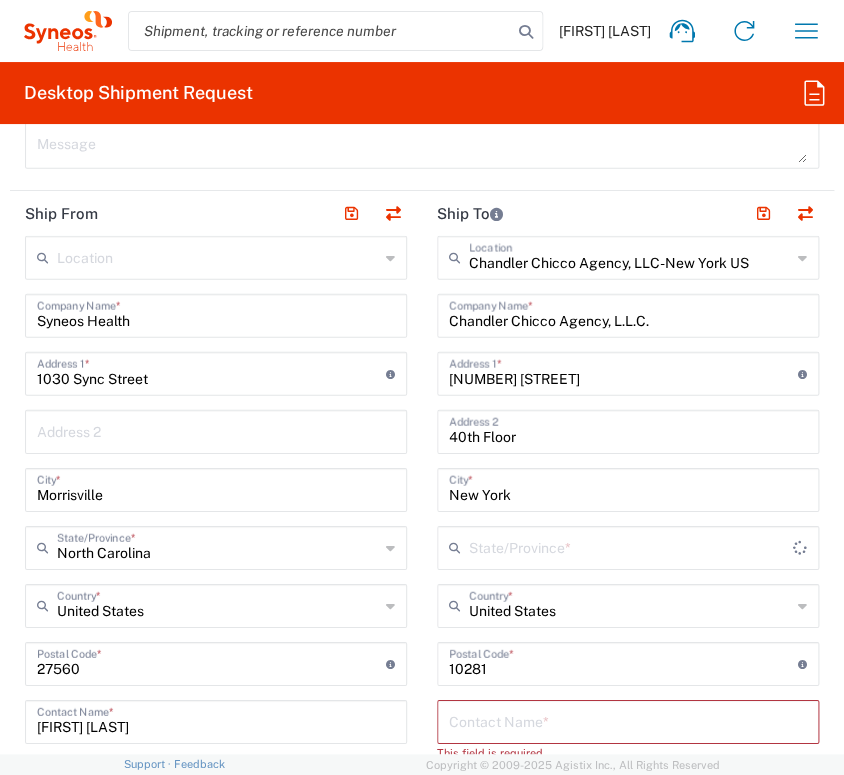 type 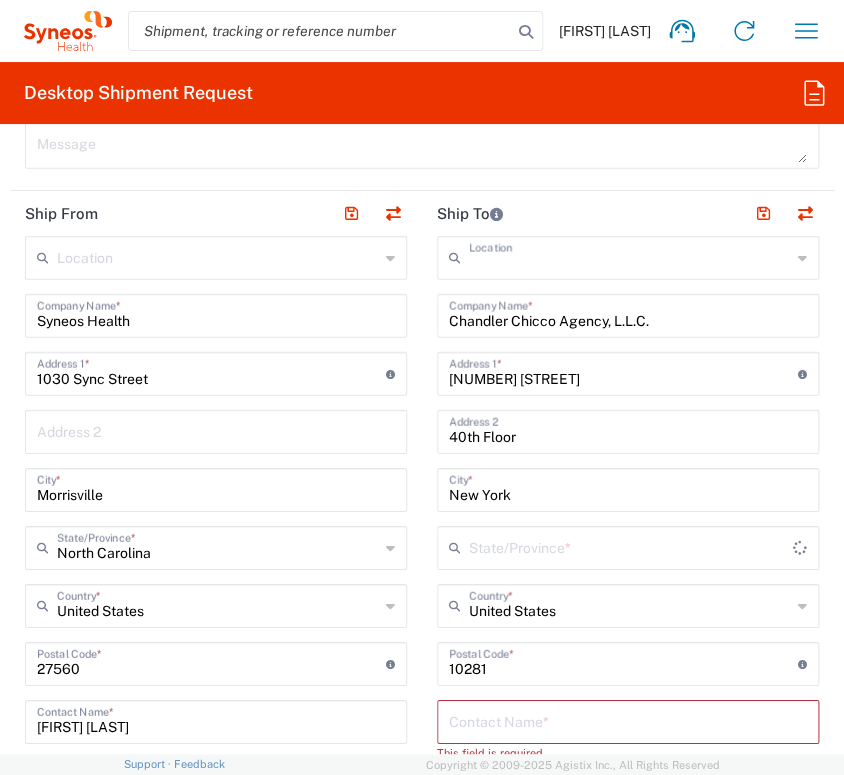 scroll, scrollTop: 1351, scrollLeft: 0, axis: vertical 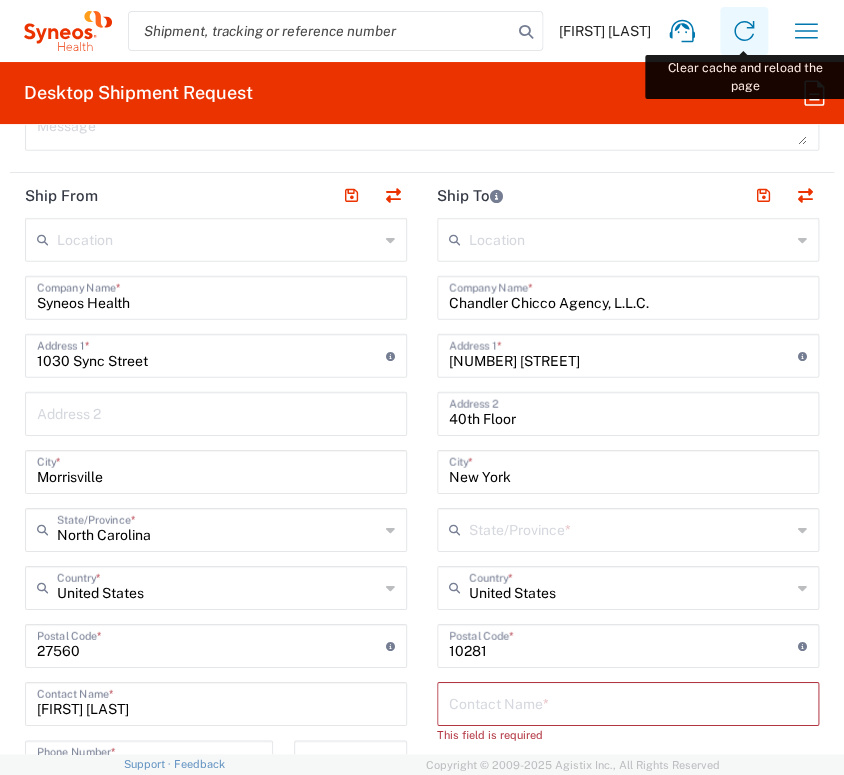click 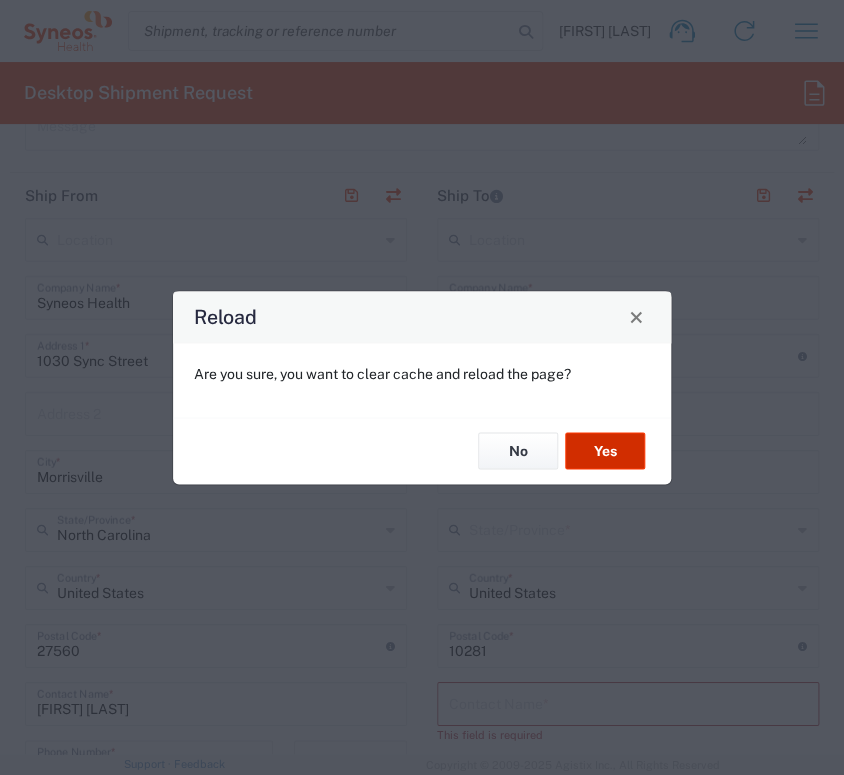 click on "Yes" 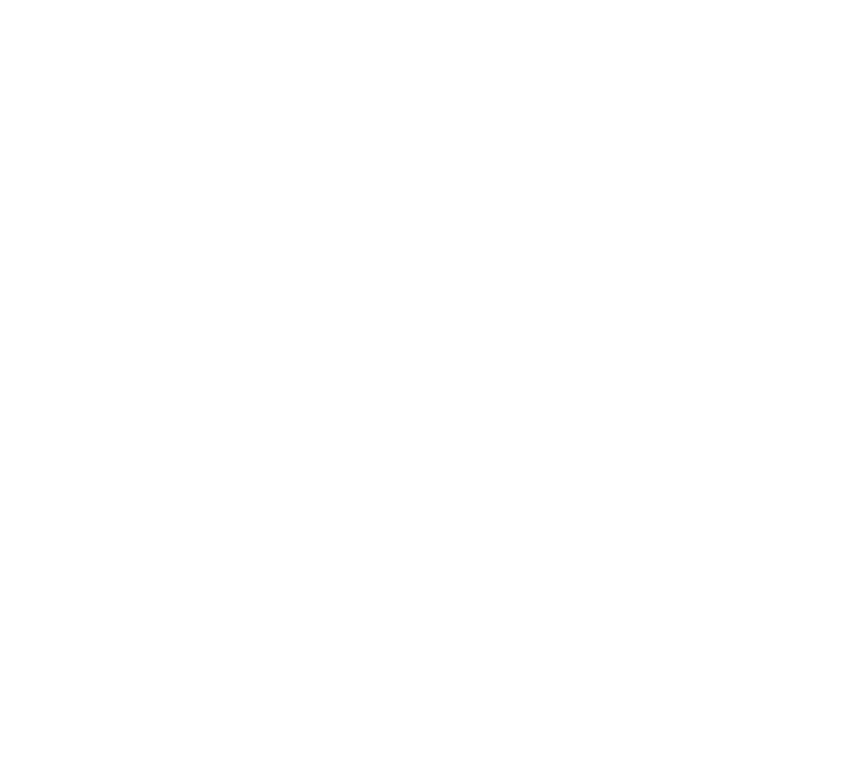 scroll, scrollTop: 0, scrollLeft: 0, axis: both 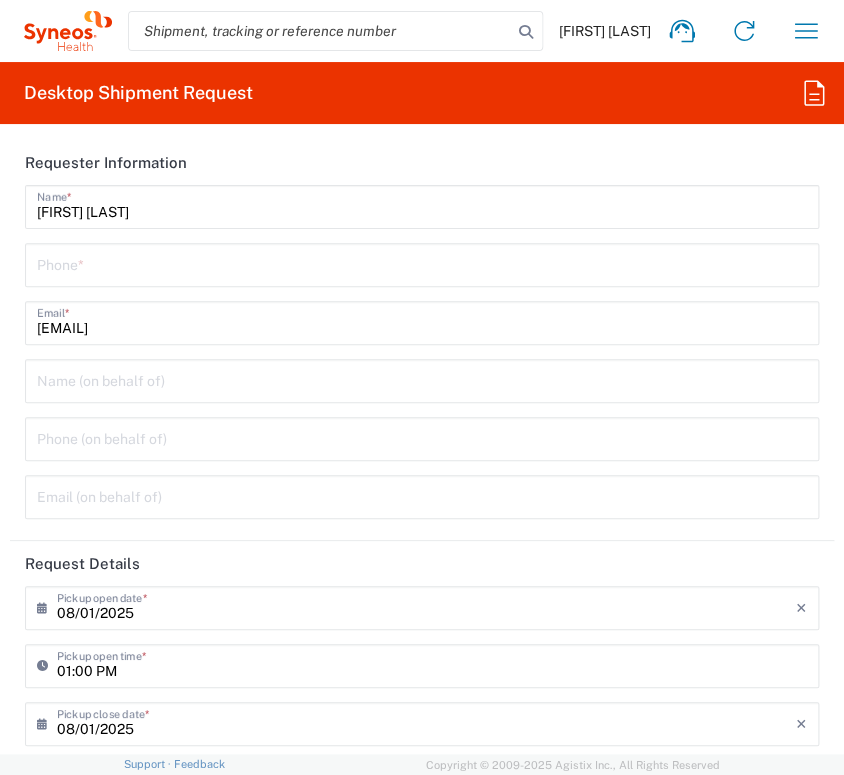 type on "3229" 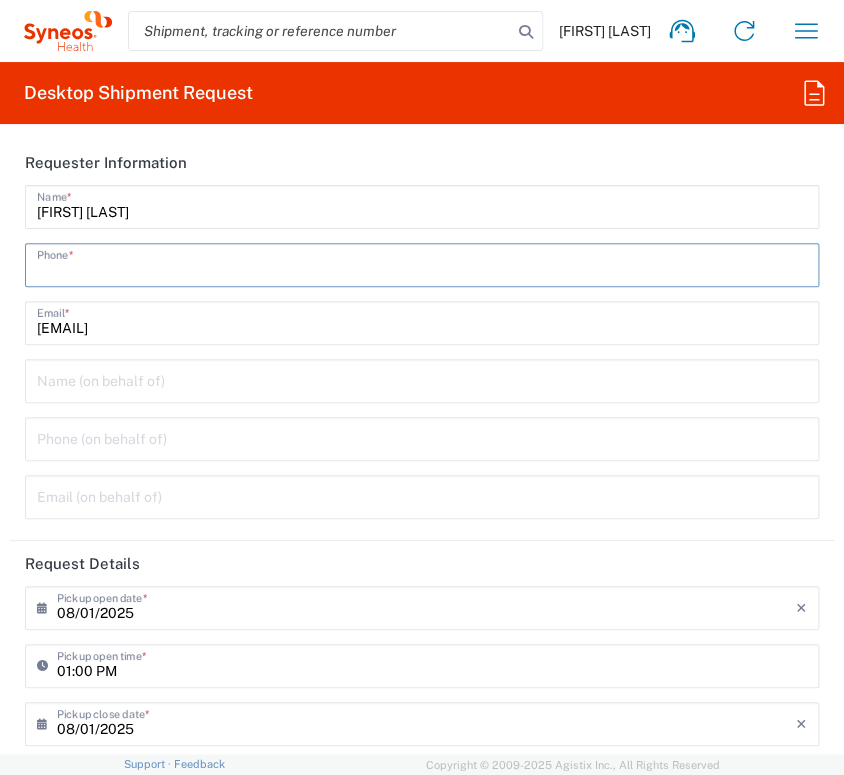 type on "Syneos Health, LLC-Morrisville NC US" 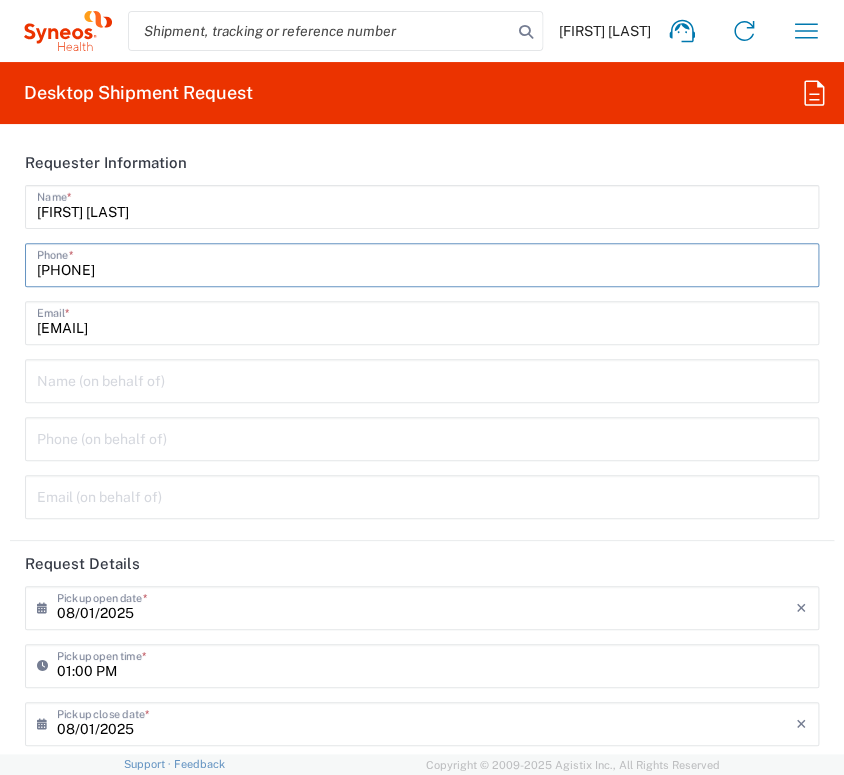 type on "[PHONE]" 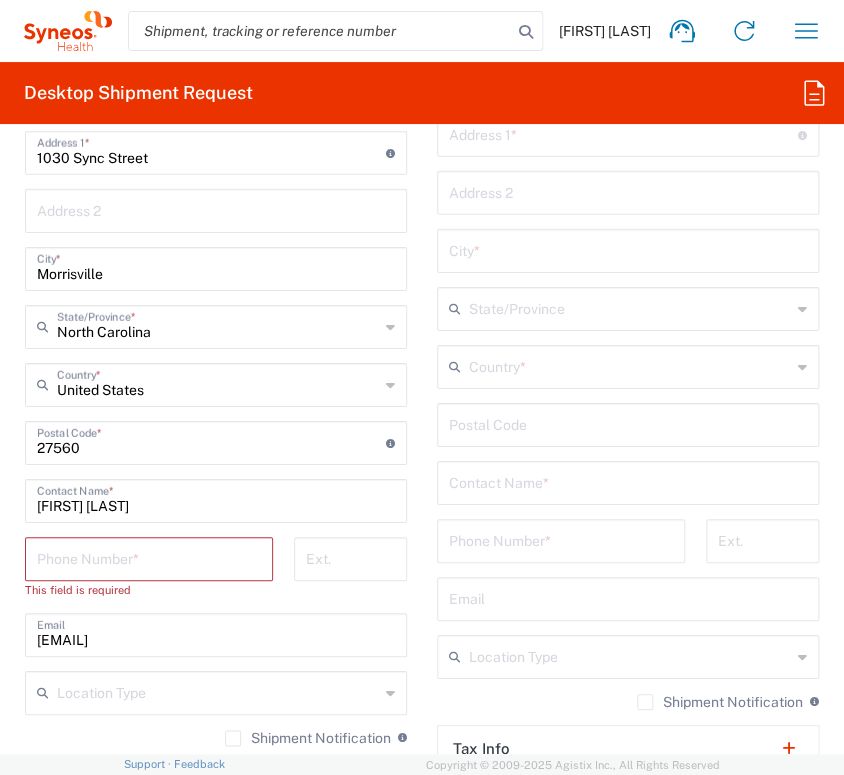 scroll, scrollTop: 1555, scrollLeft: 0, axis: vertical 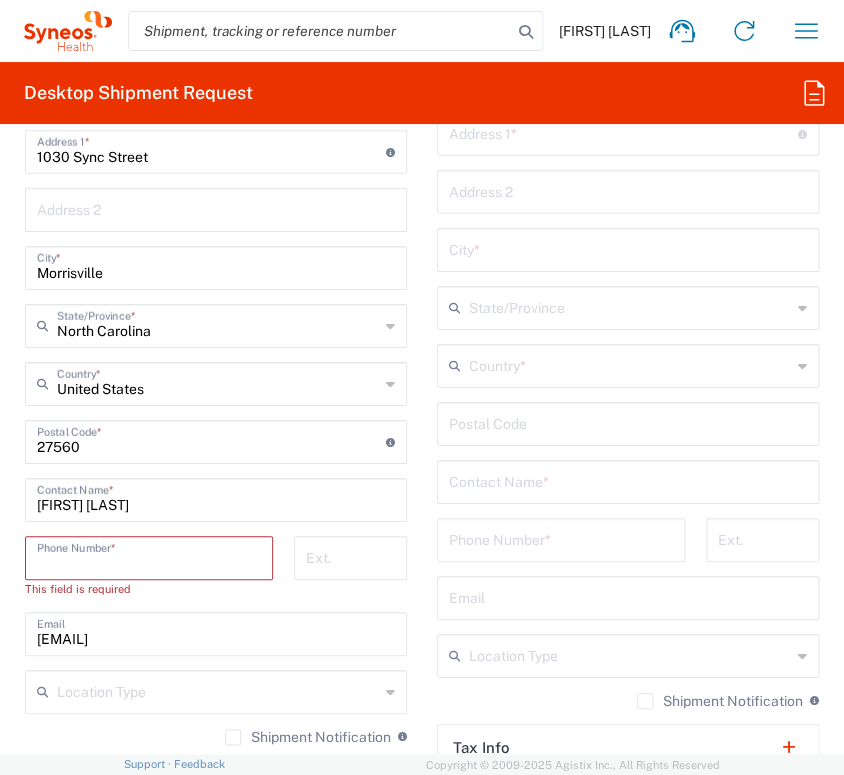 click at bounding box center [149, 556] 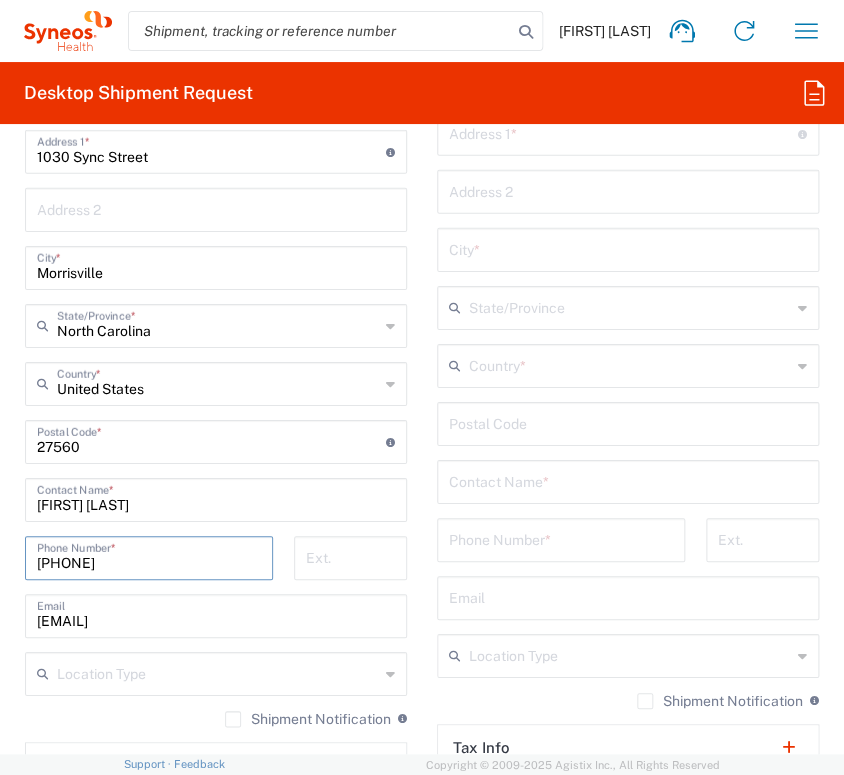 type on "[PHONE]" 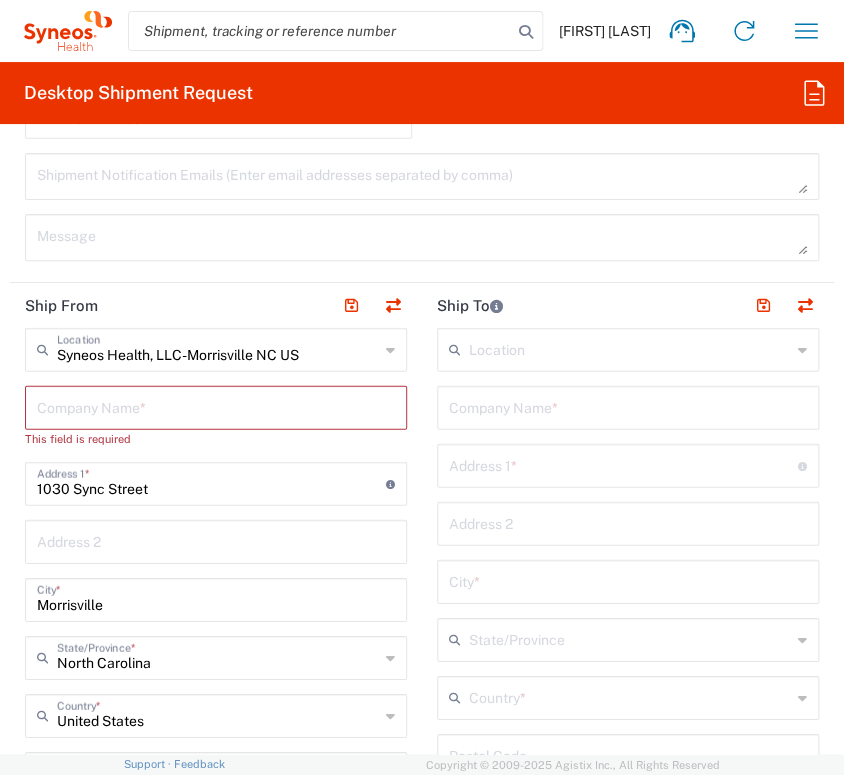 scroll, scrollTop: 1222, scrollLeft: 0, axis: vertical 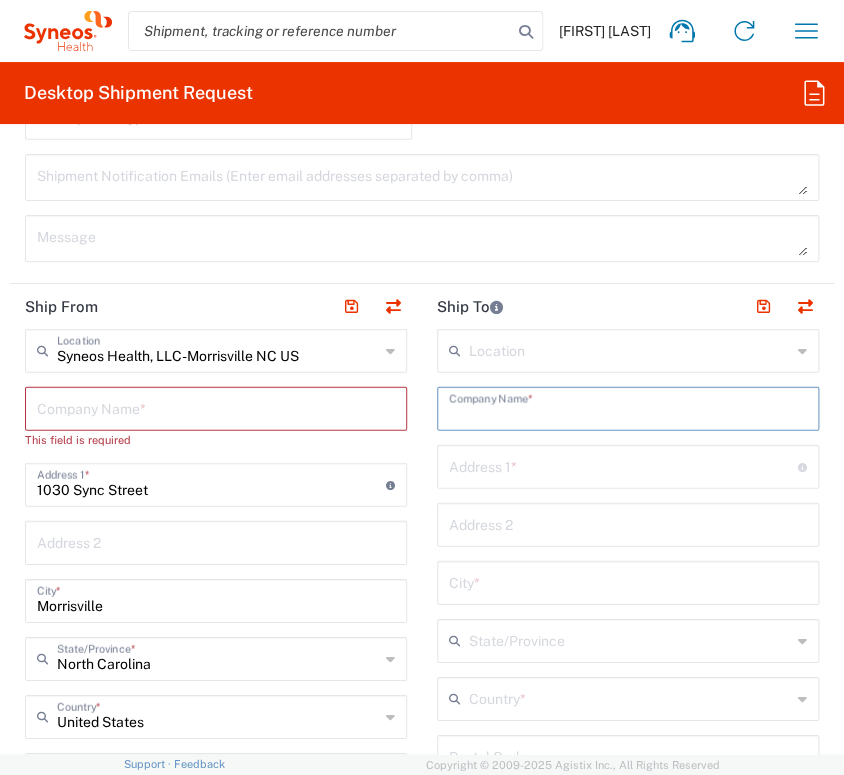 click at bounding box center (628, 407) 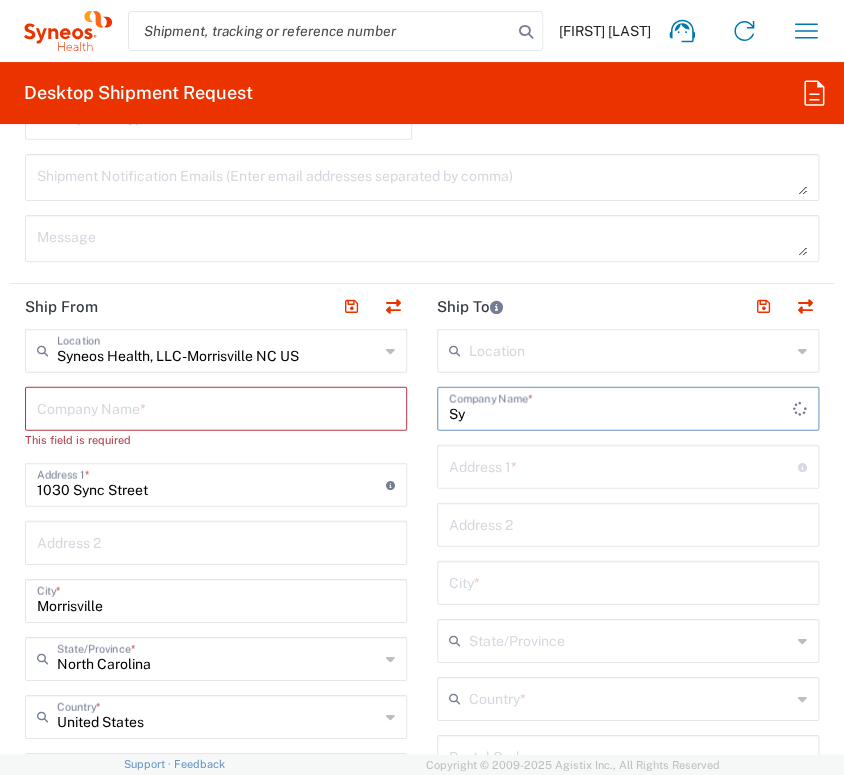 type on "S" 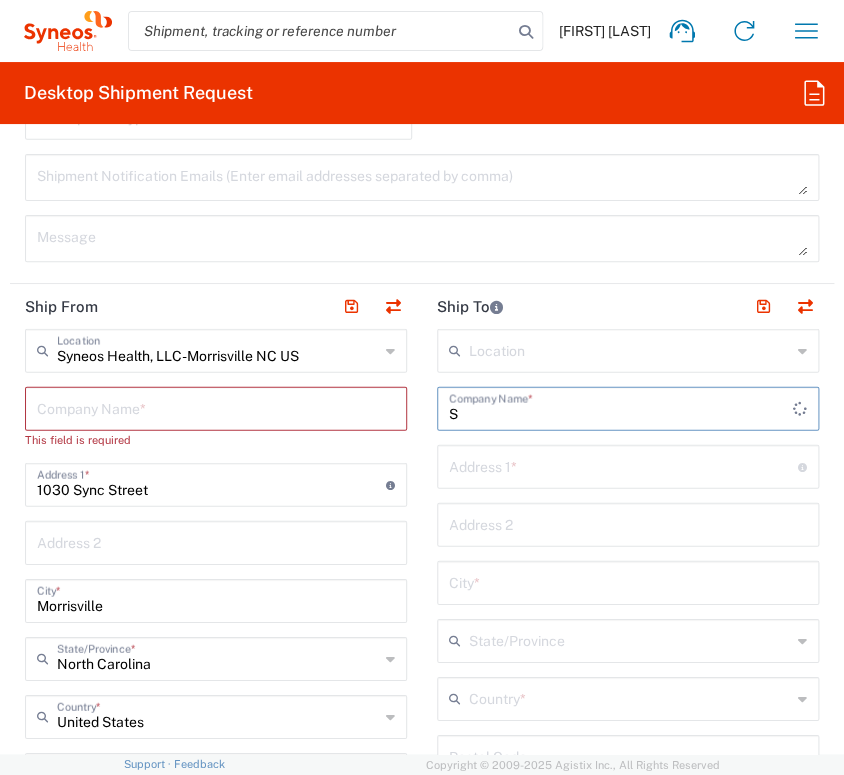 type 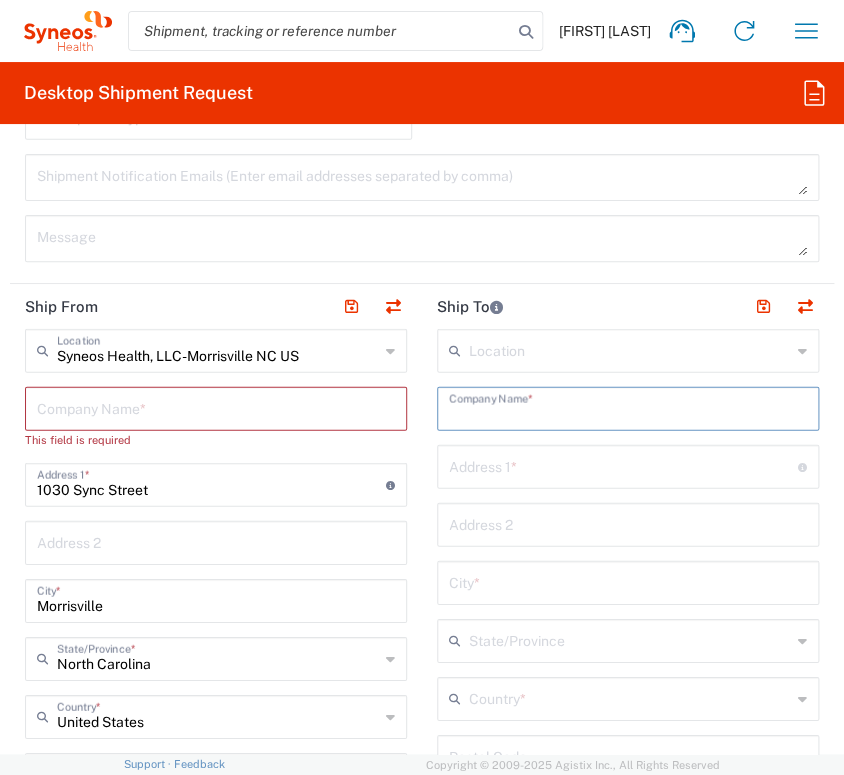click at bounding box center [630, 349] 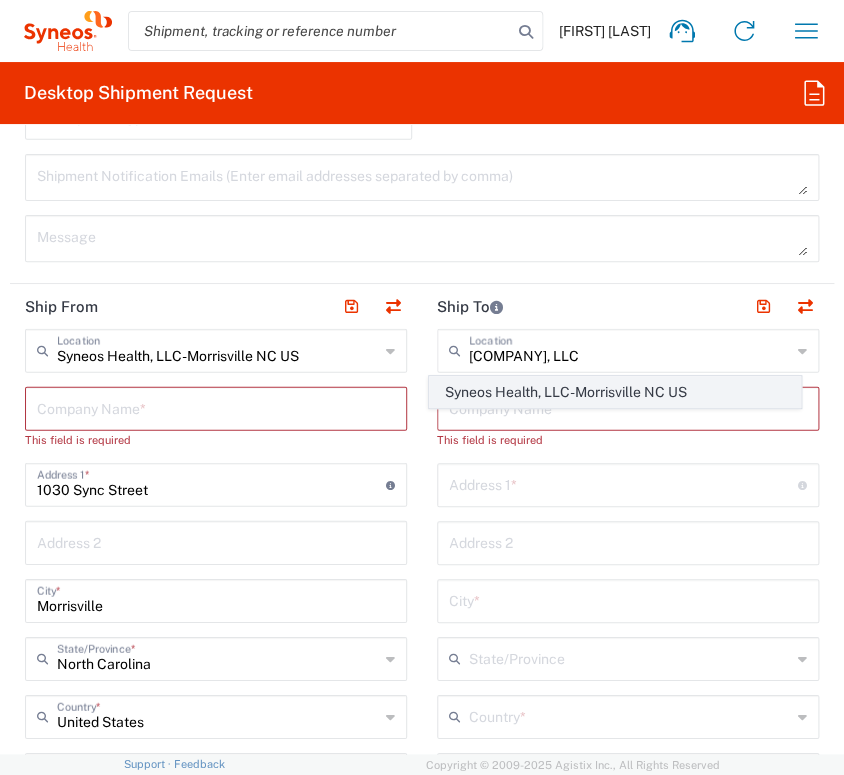 click on "Syneos Health, LLC-Morrisville NC US" 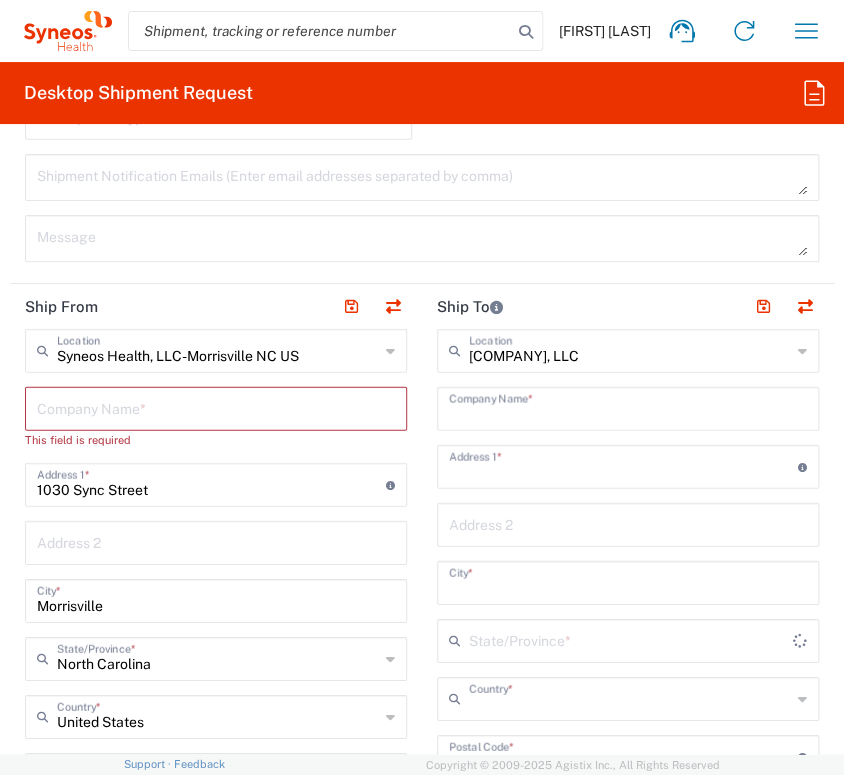 type on "Syneos Health, LLC-Morrisville NC US" 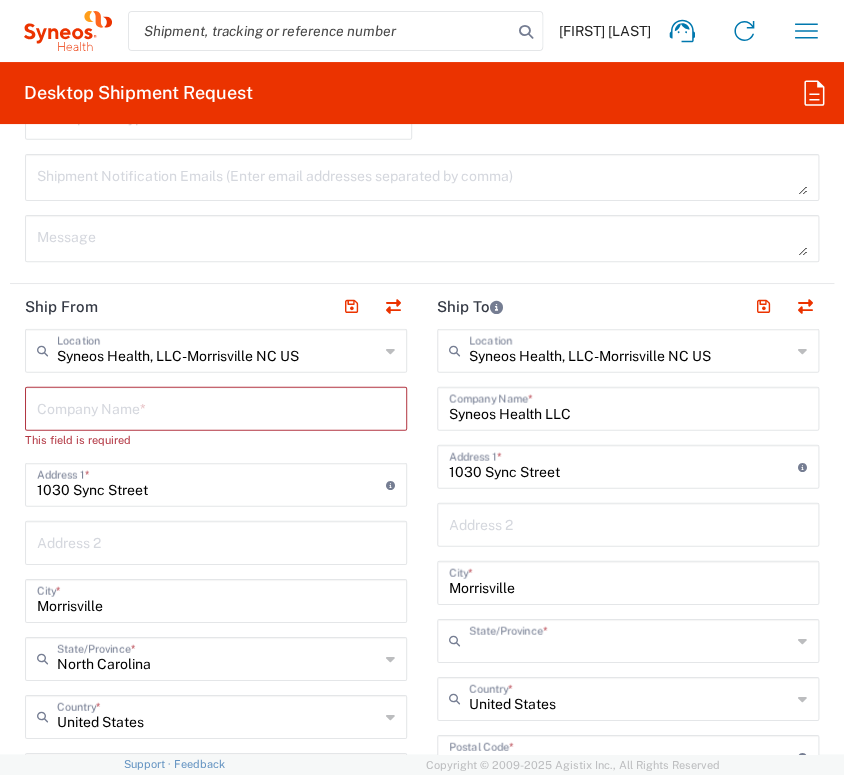 type on "North Carolina" 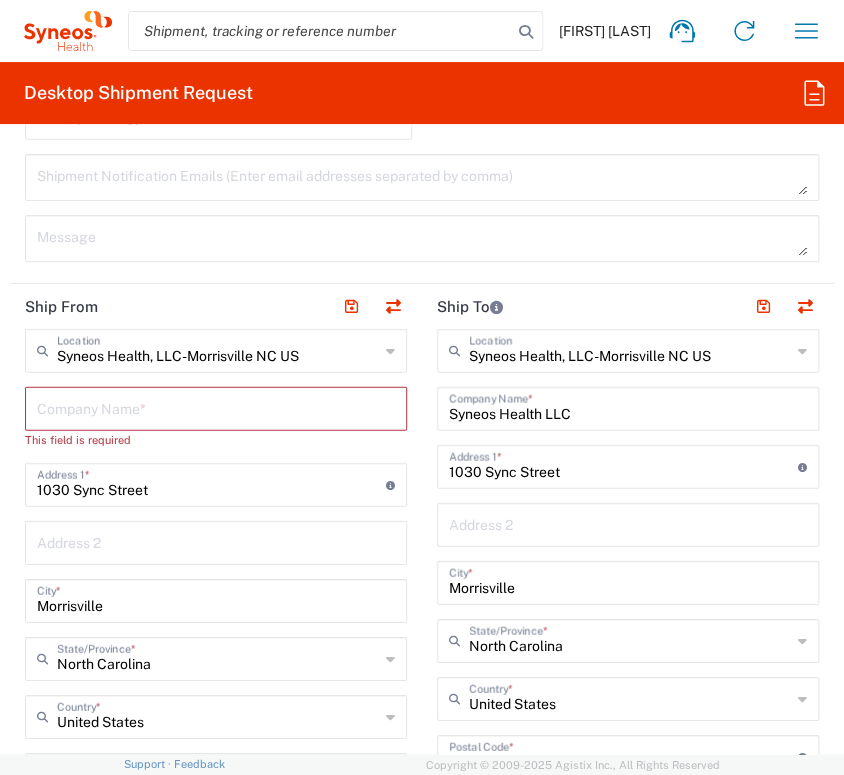 click at bounding box center [216, 407] 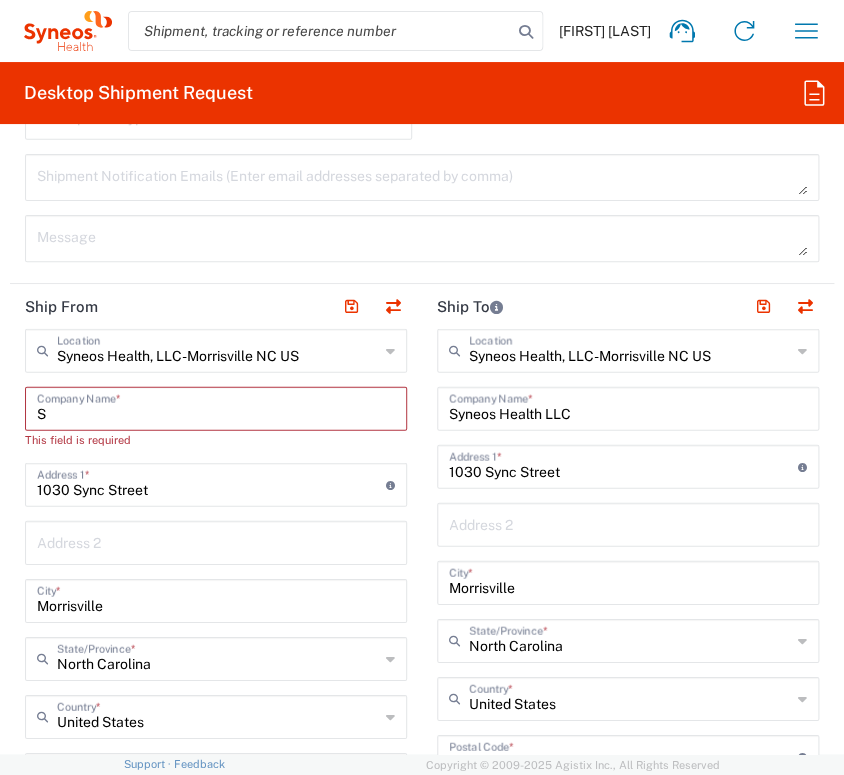 type on "Sy" 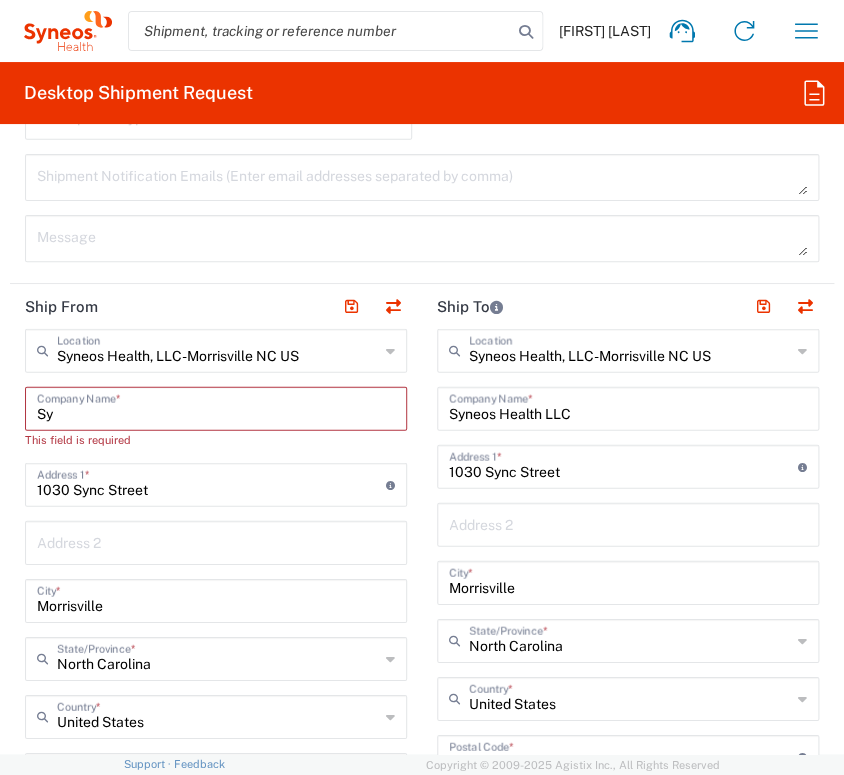 type 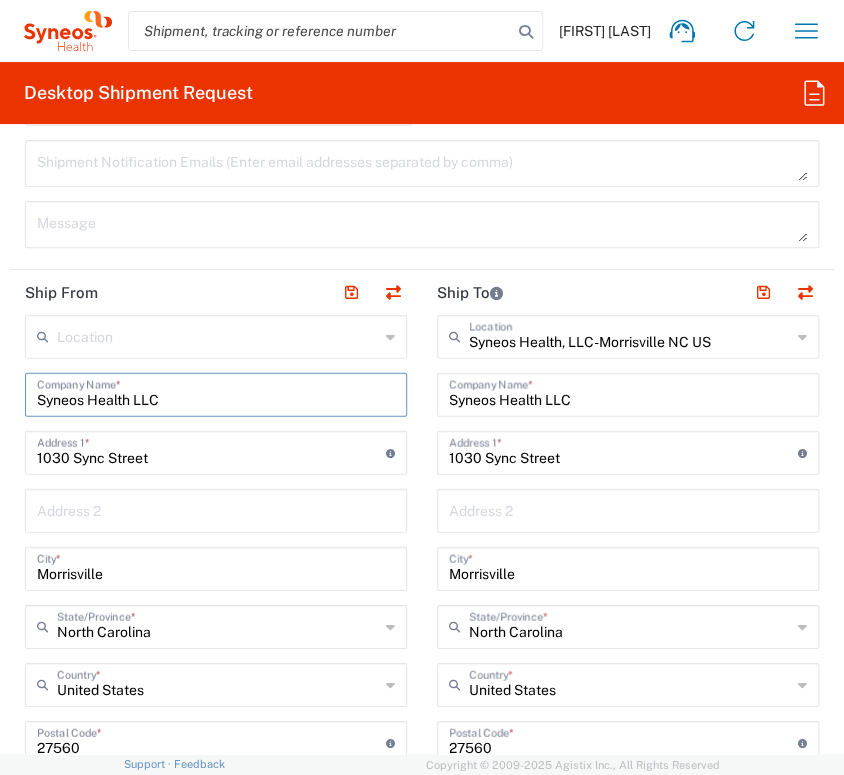 scroll, scrollTop: 1222, scrollLeft: 0, axis: vertical 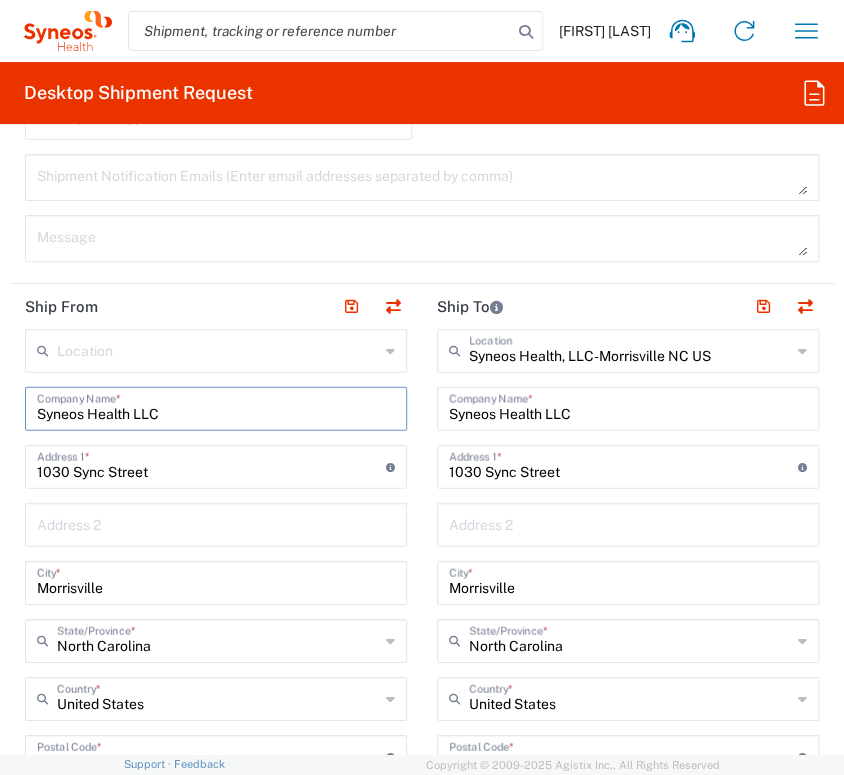 type on "Syneos Health LLC" 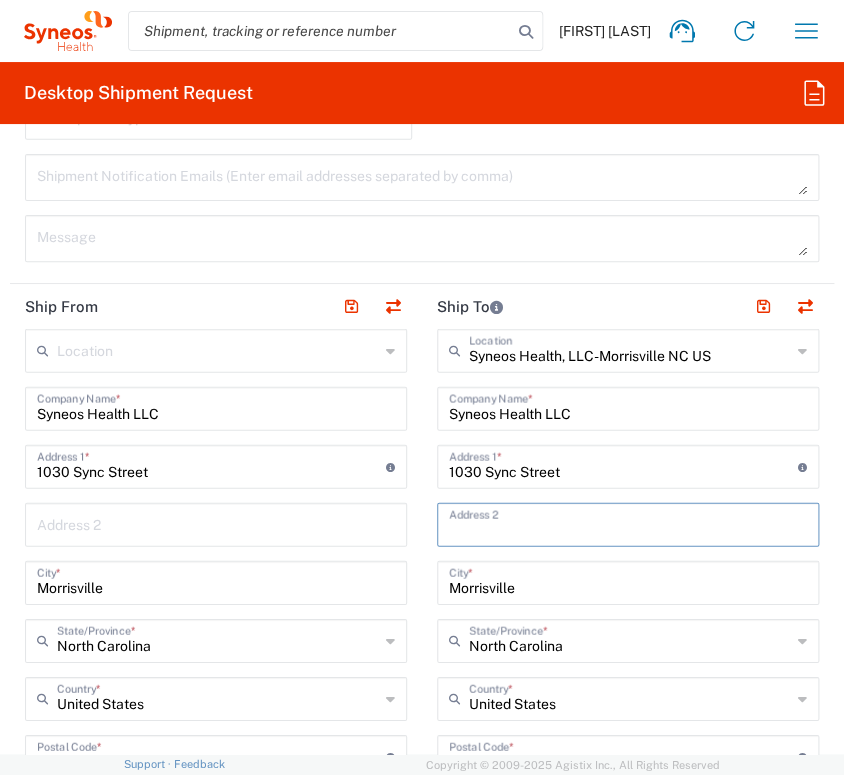click at bounding box center (628, 523) 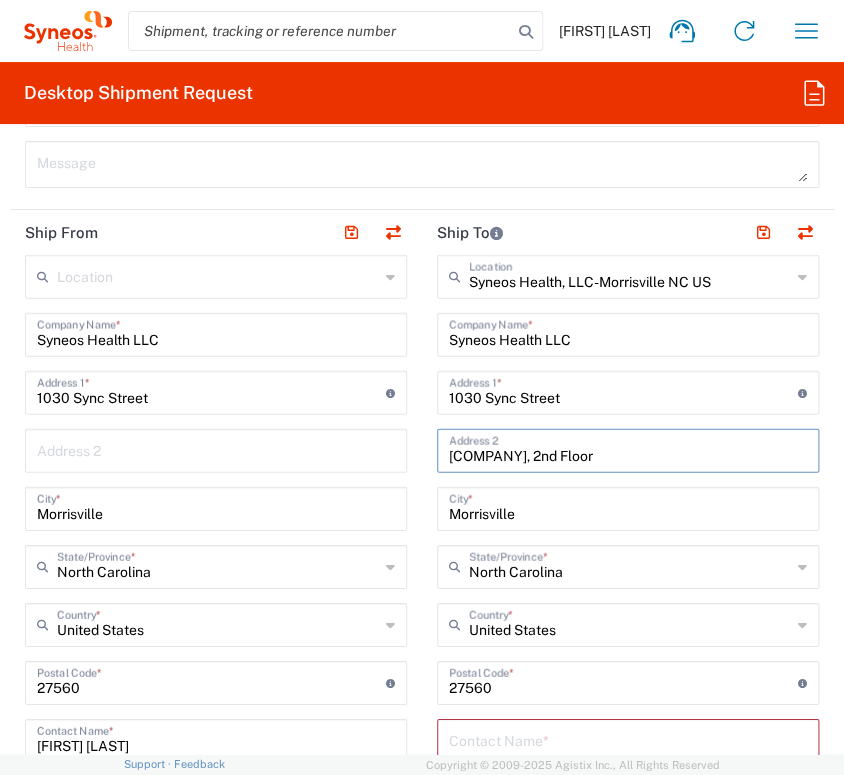 scroll, scrollTop: 1444, scrollLeft: 0, axis: vertical 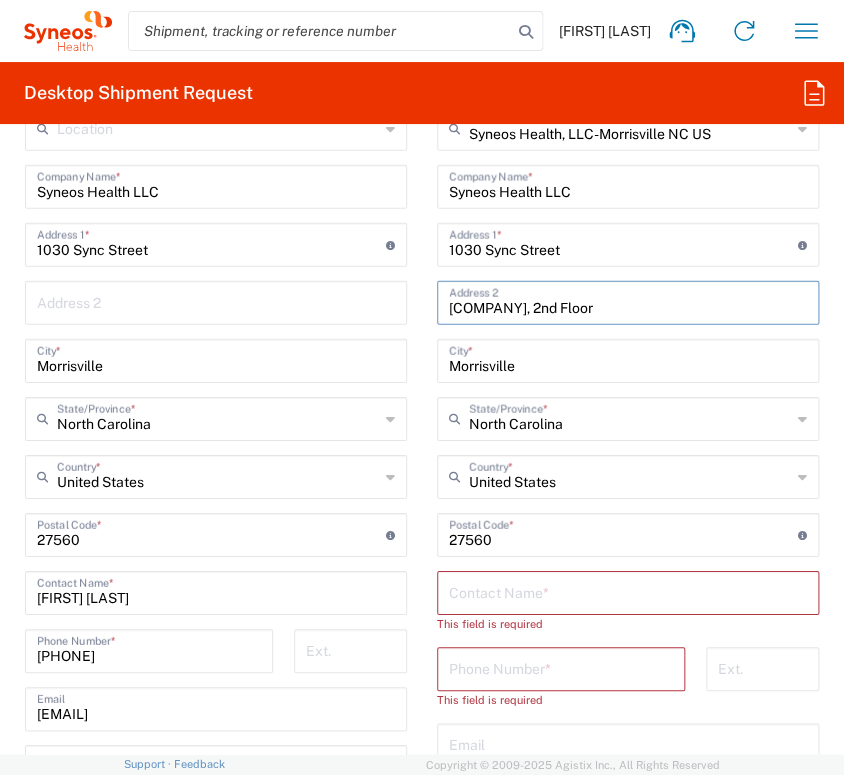 type on "IT Service Desk, 2nd Floor" 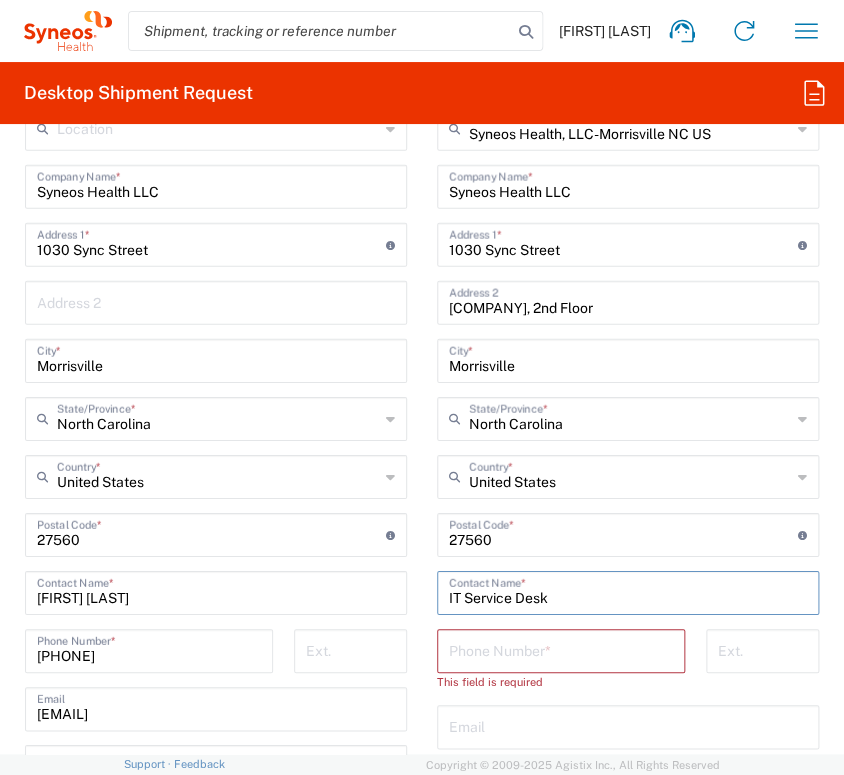type on "IT Service Desk" 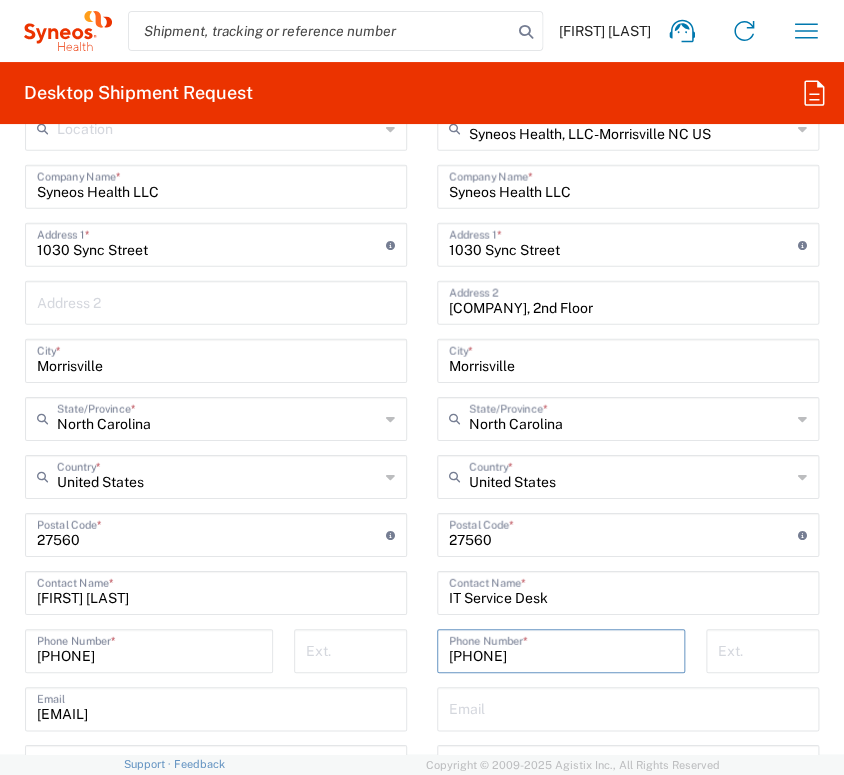 type on "9192275853" 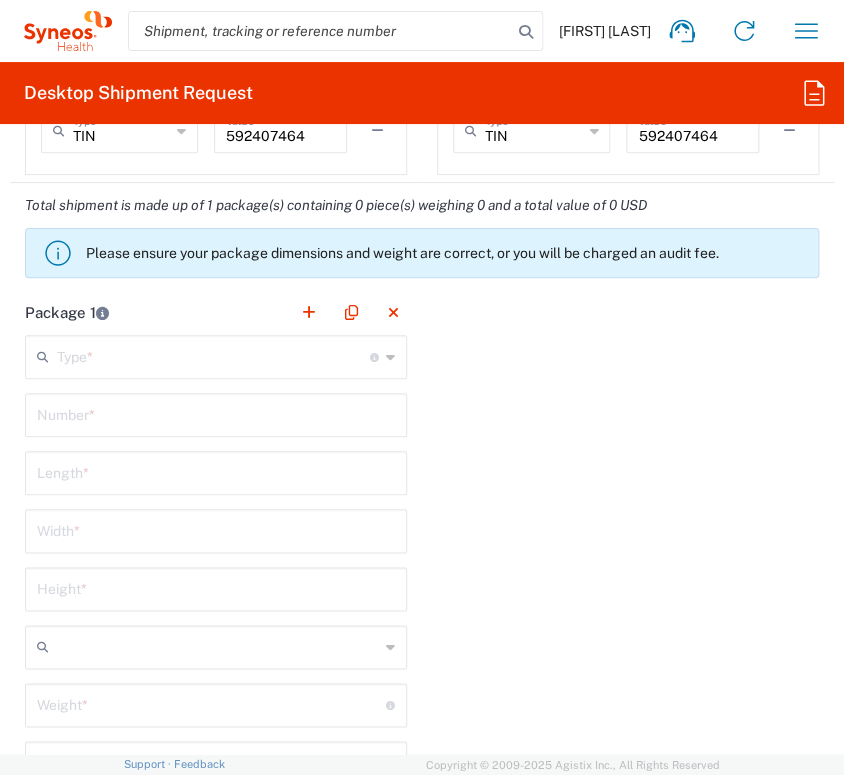 scroll, scrollTop: 2222, scrollLeft: 0, axis: vertical 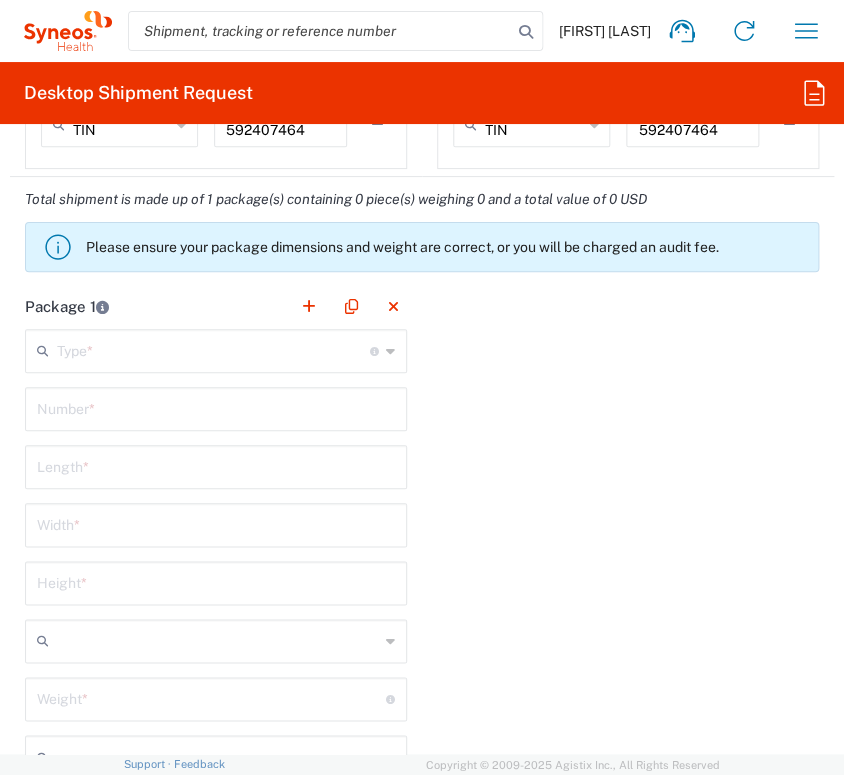 click 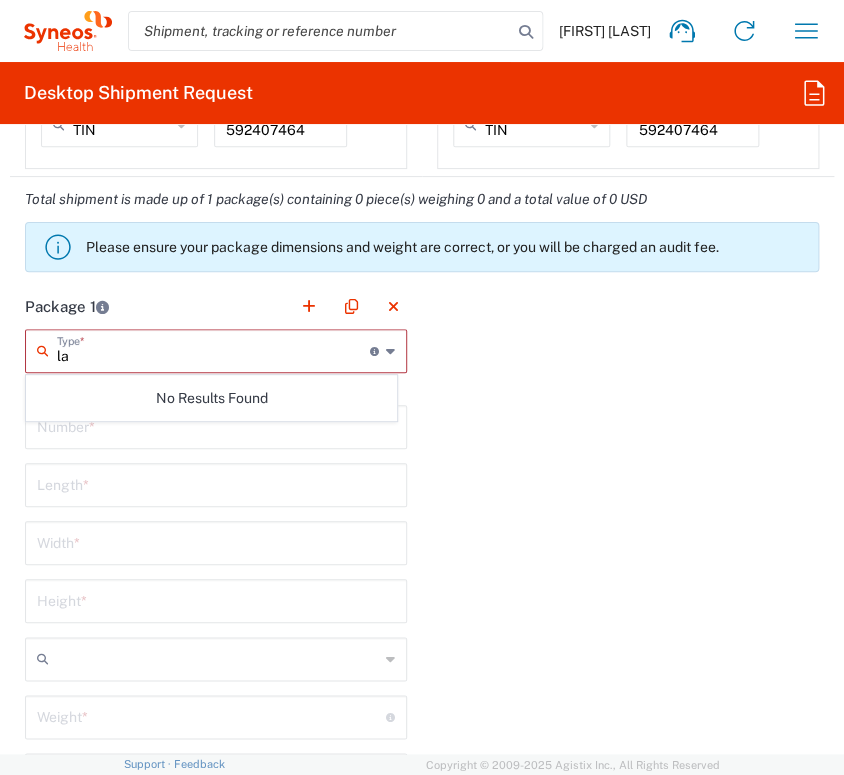 type on "l" 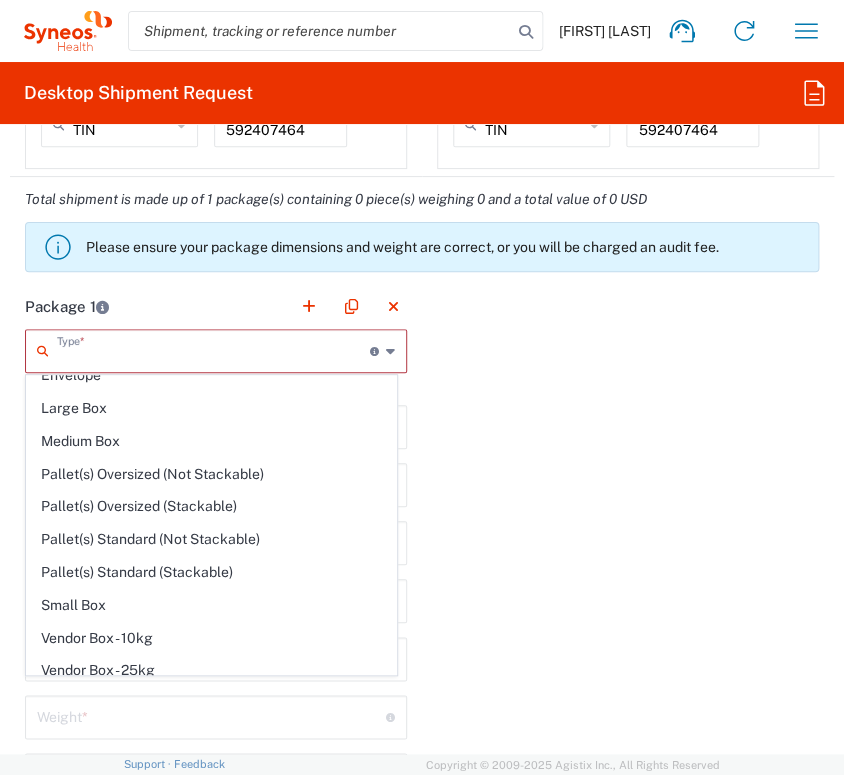 scroll, scrollTop: 0, scrollLeft: 0, axis: both 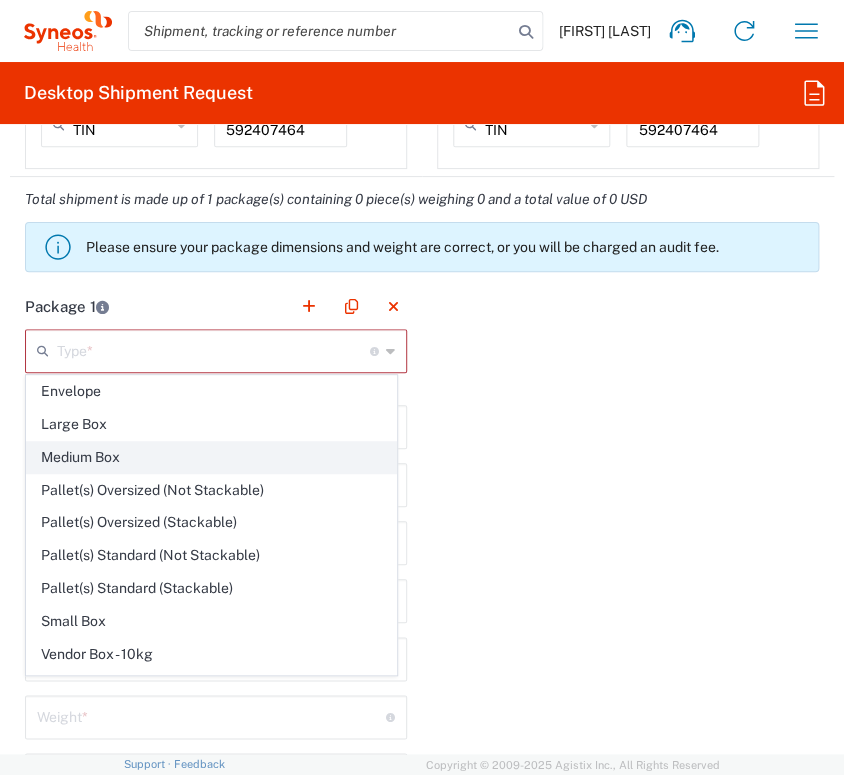 click on "Medium Box" 